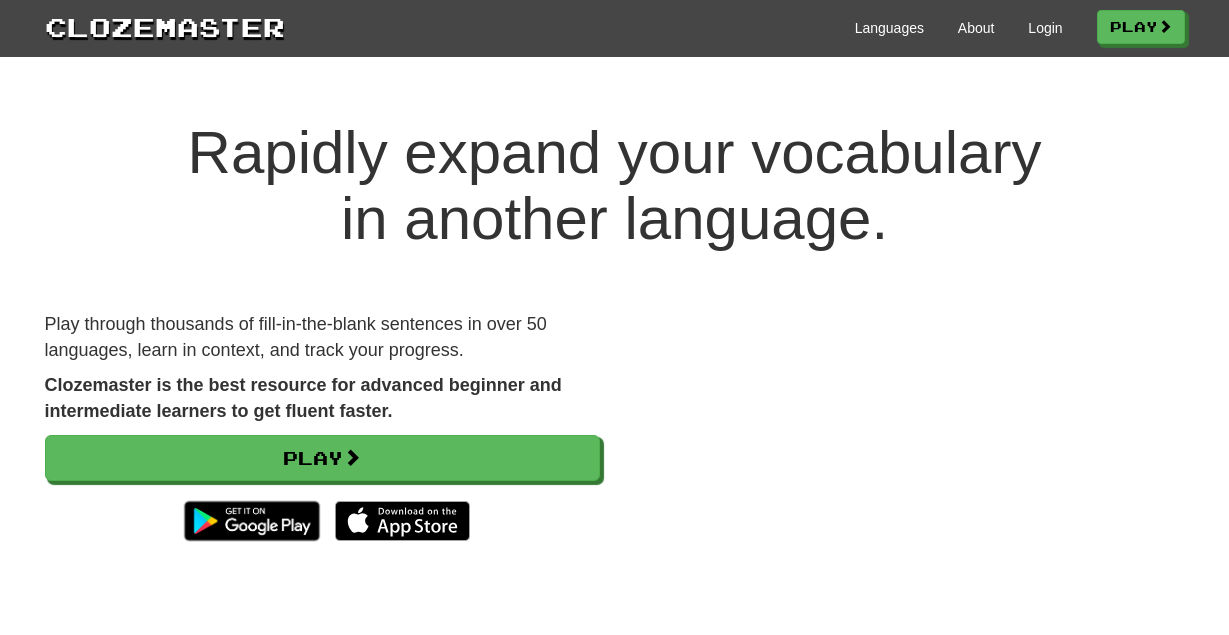 scroll, scrollTop: 0, scrollLeft: 0, axis: both 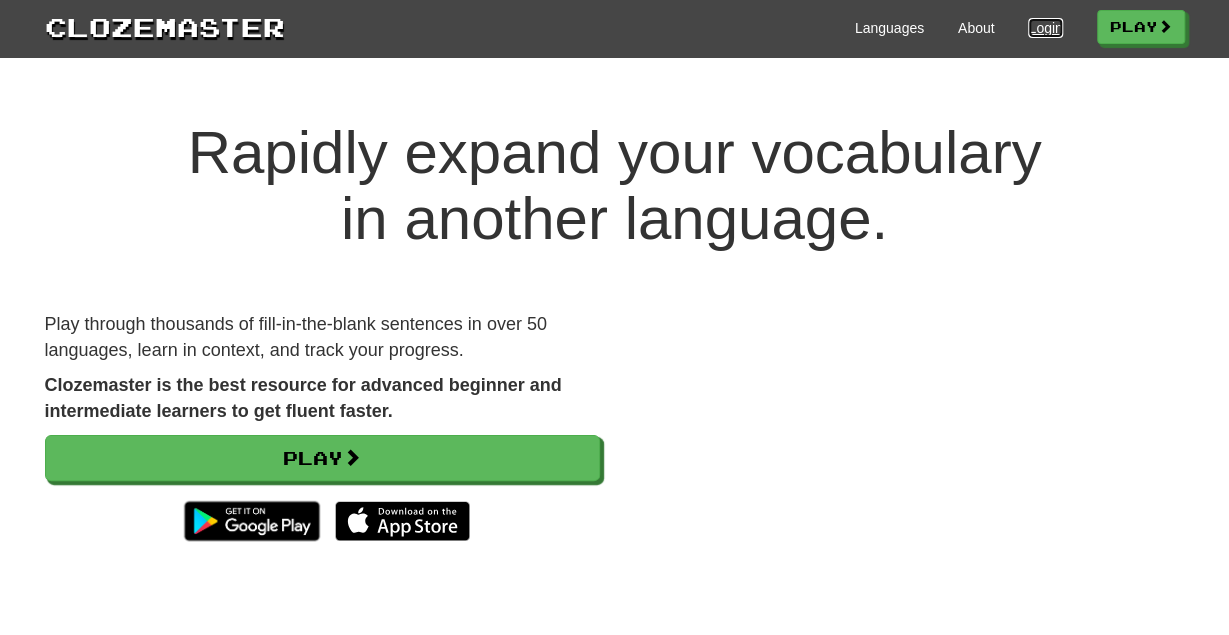 click on "Login" at bounding box center [1045, 28] 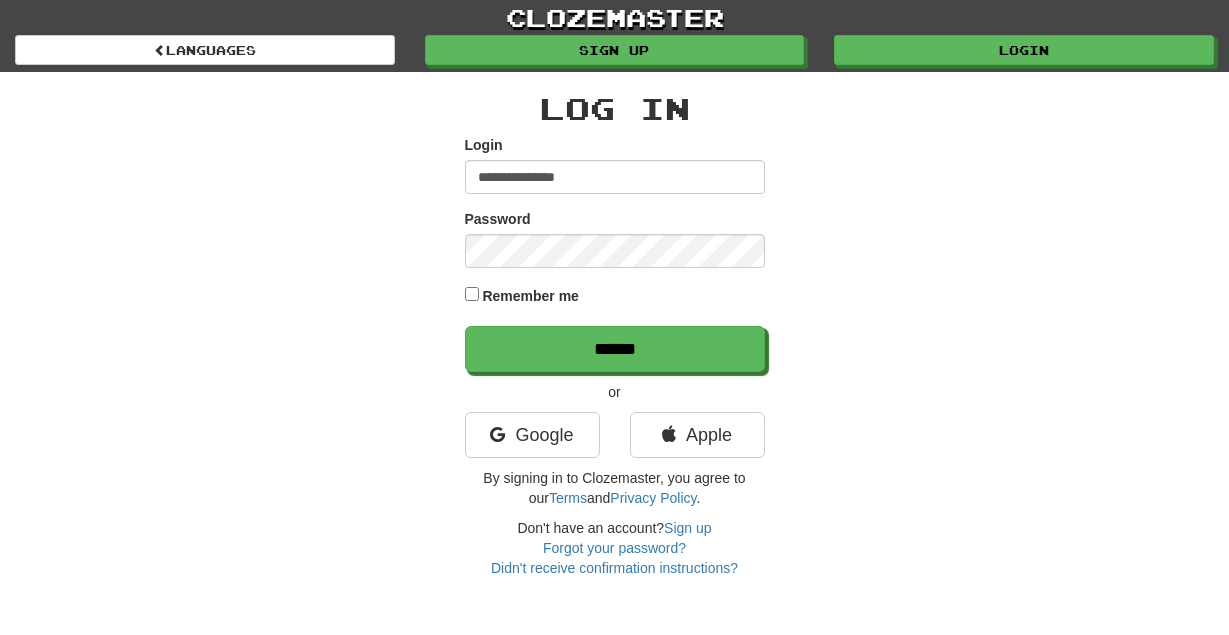 scroll, scrollTop: 0, scrollLeft: 0, axis: both 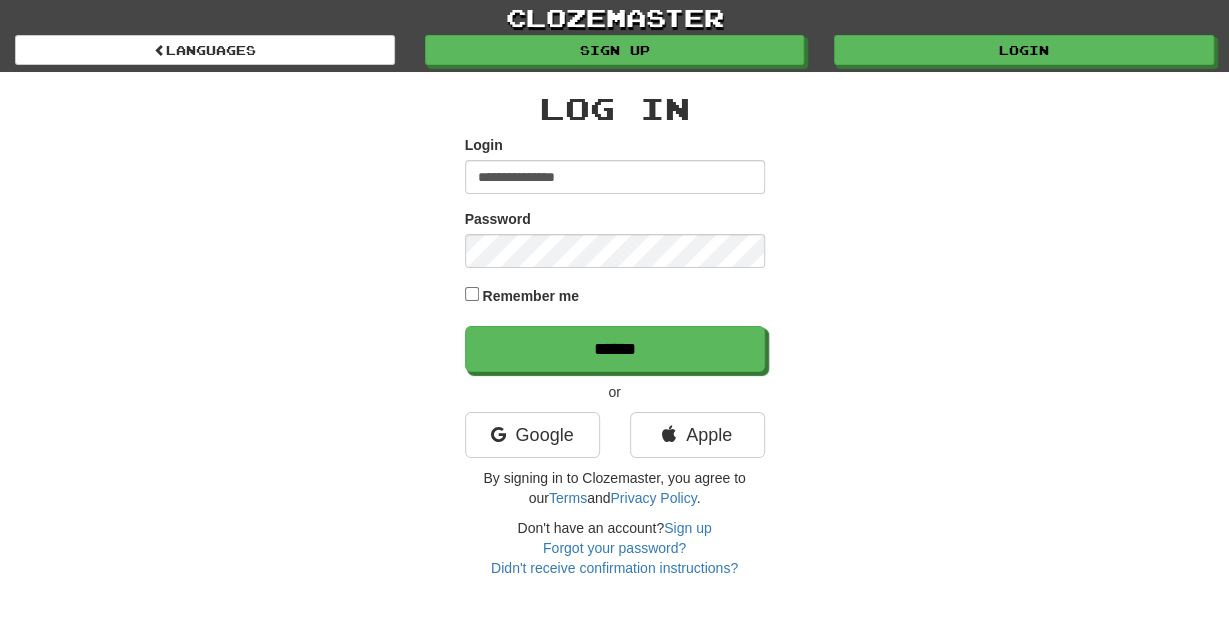 type on "**********" 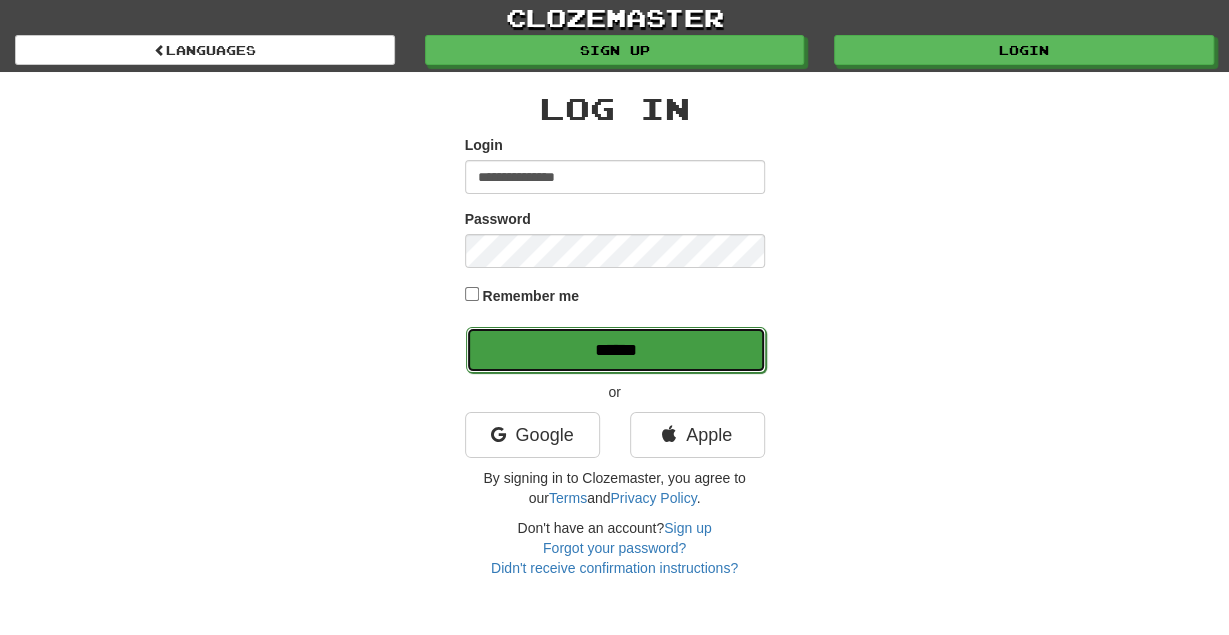 click on "******" at bounding box center [616, 350] 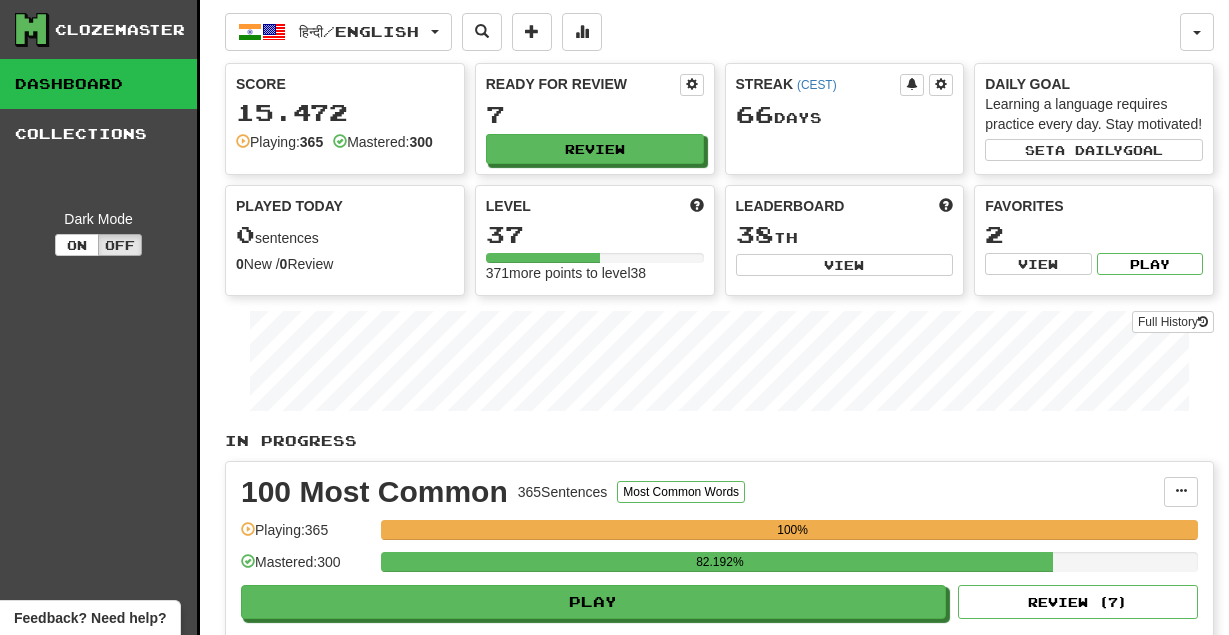 scroll, scrollTop: 0, scrollLeft: 0, axis: both 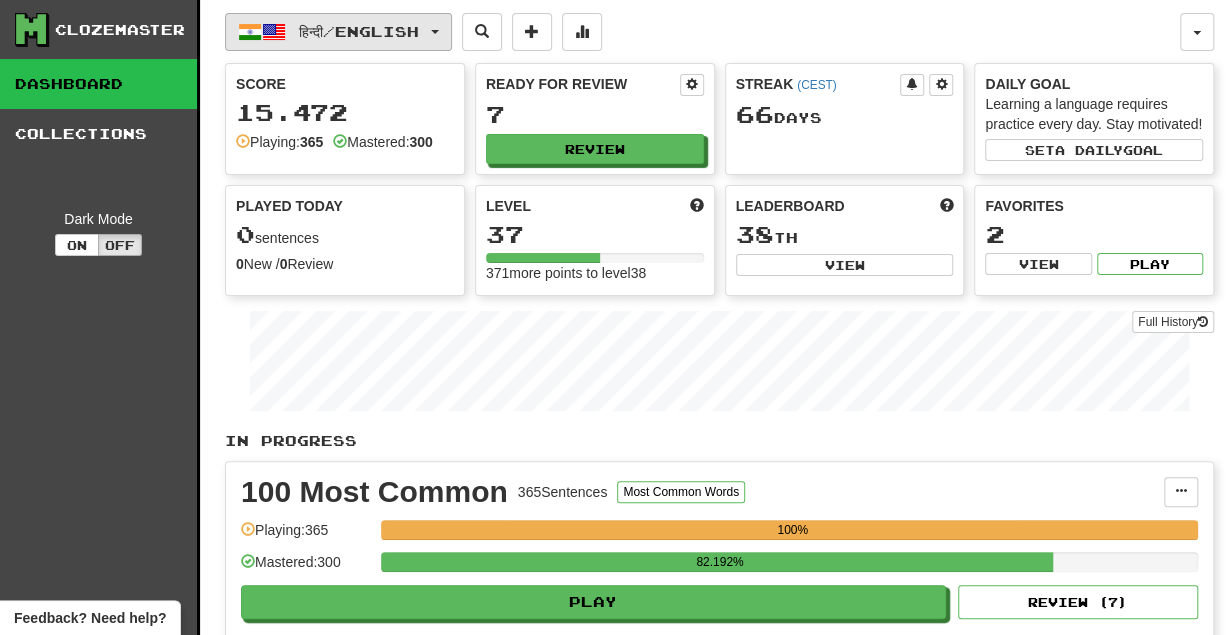 click at bounding box center (435, 32) 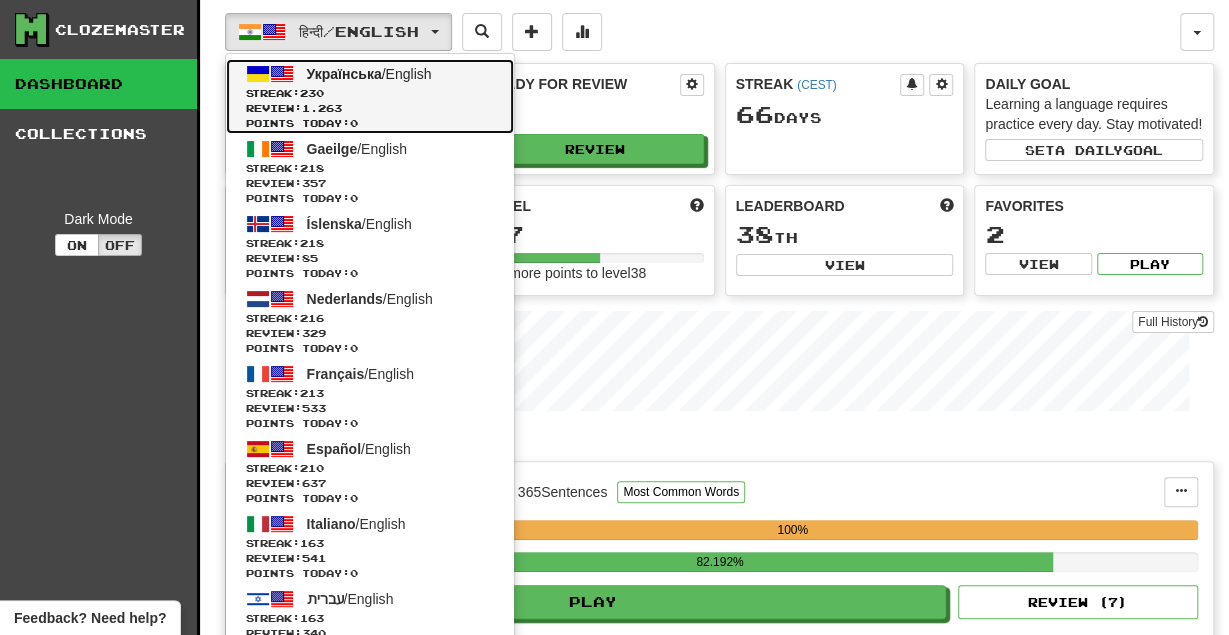 click on "Українська  /  English" at bounding box center [369, 74] 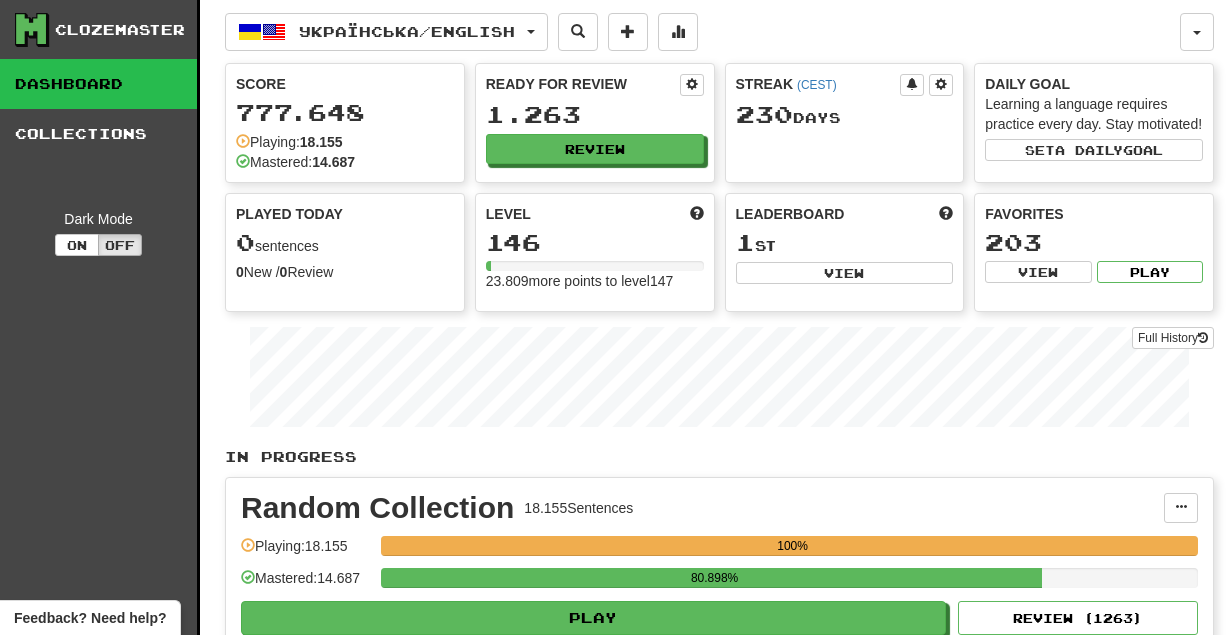 scroll, scrollTop: 0, scrollLeft: 0, axis: both 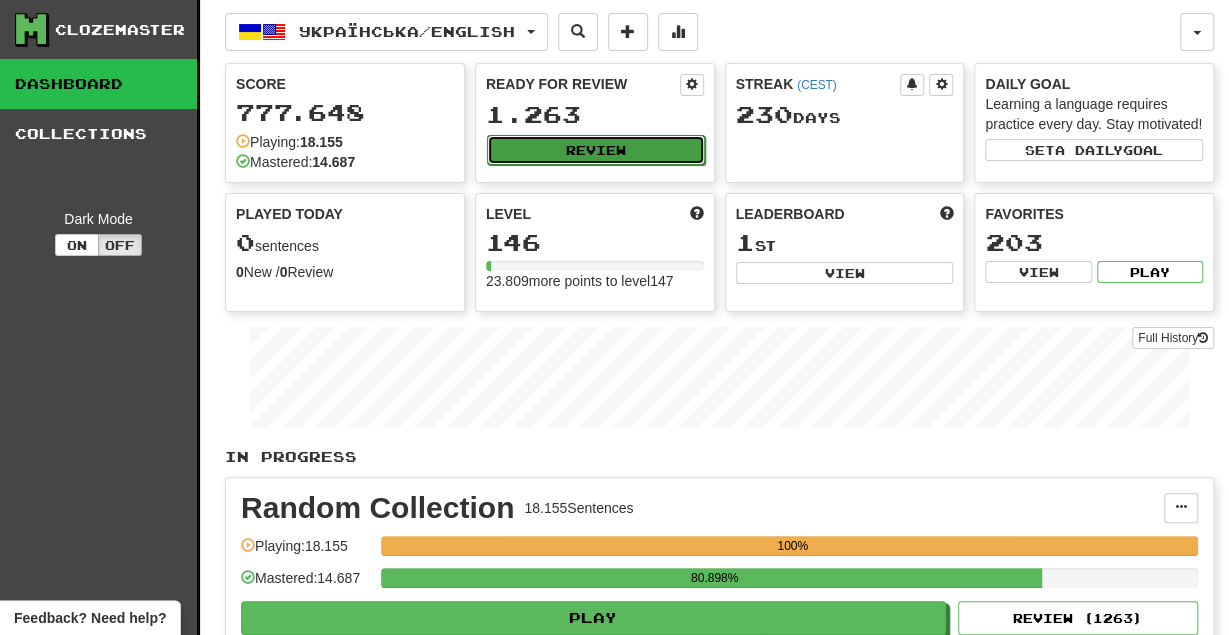 click on "Review" 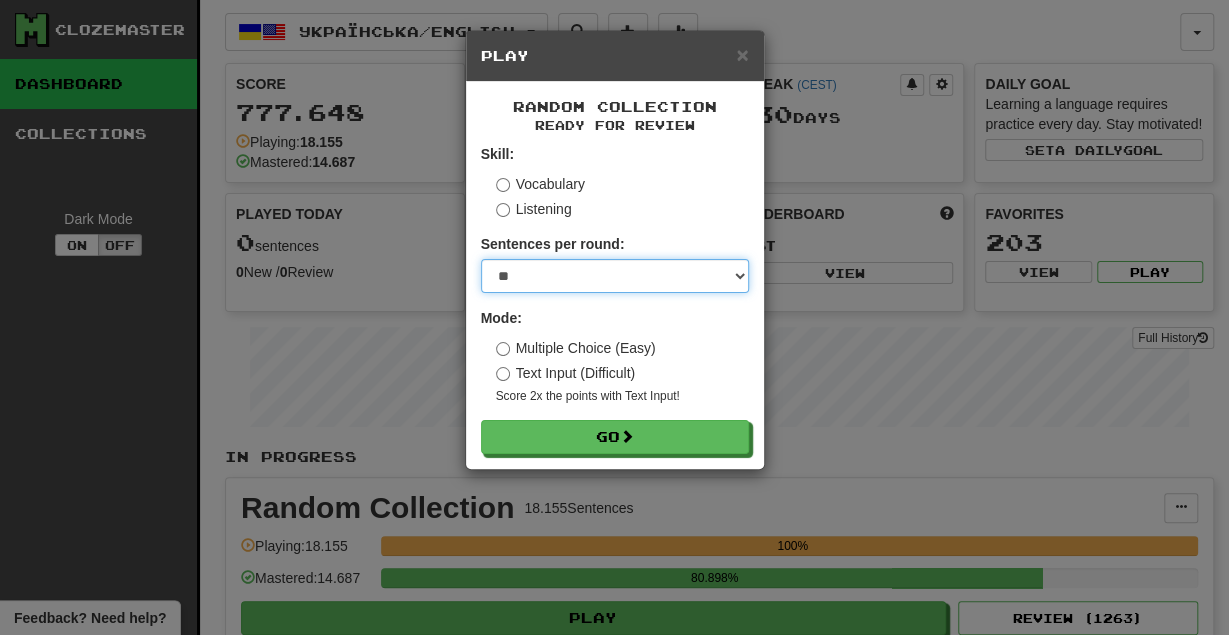 click on "* ** ** ** ** ** *** ********" at bounding box center (615, 276) 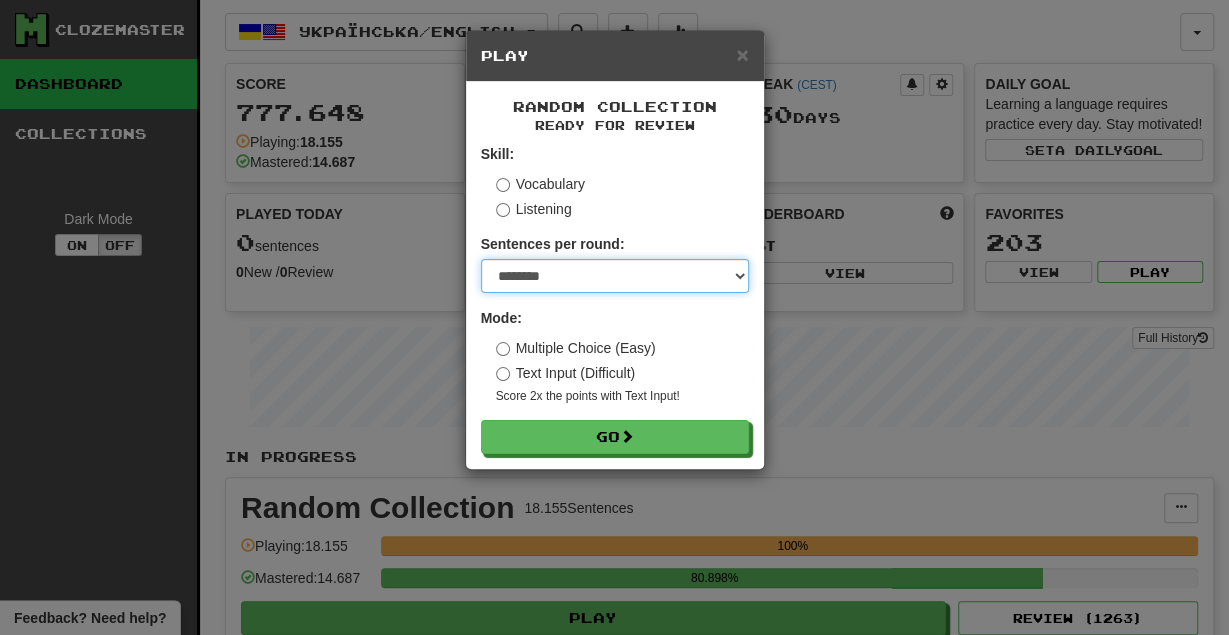 click on "********" at bounding box center [0, 0] 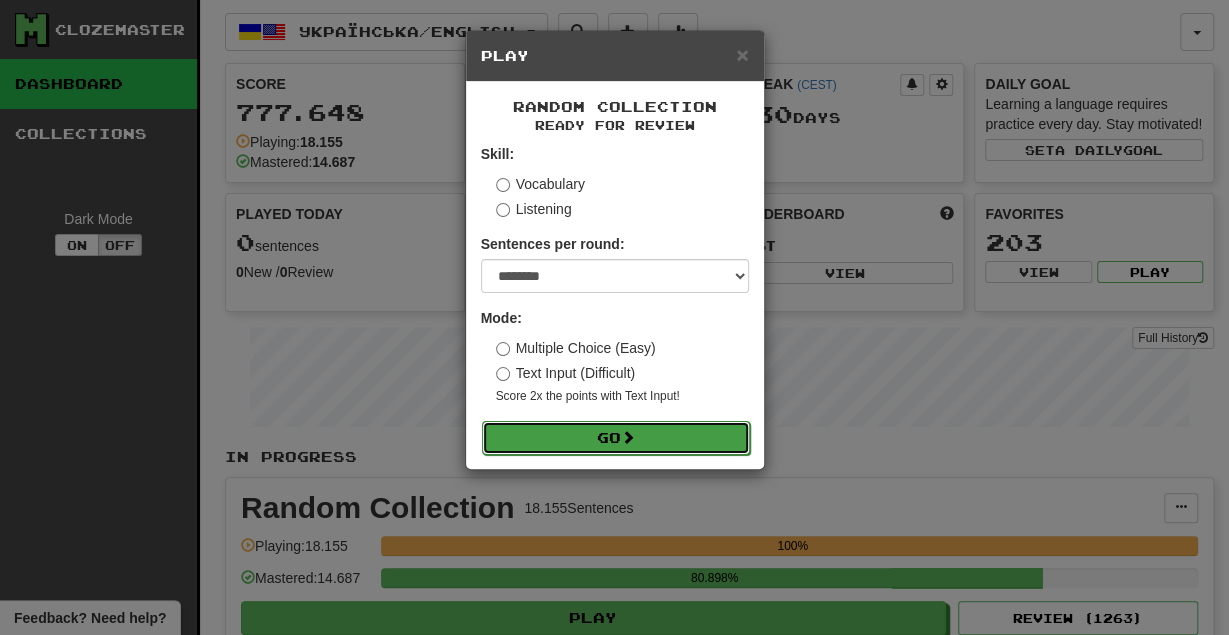 click on "Go" at bounding box center (616, 438) 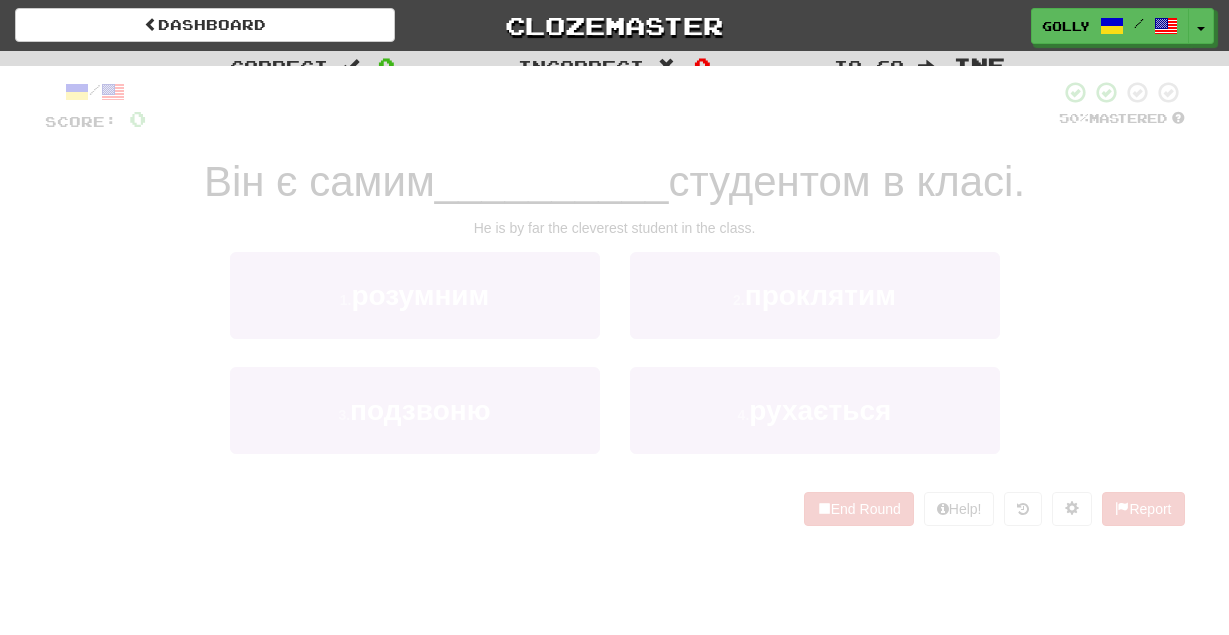 scroll, scrollTop: 0, scrollLeft: 0, axis: both 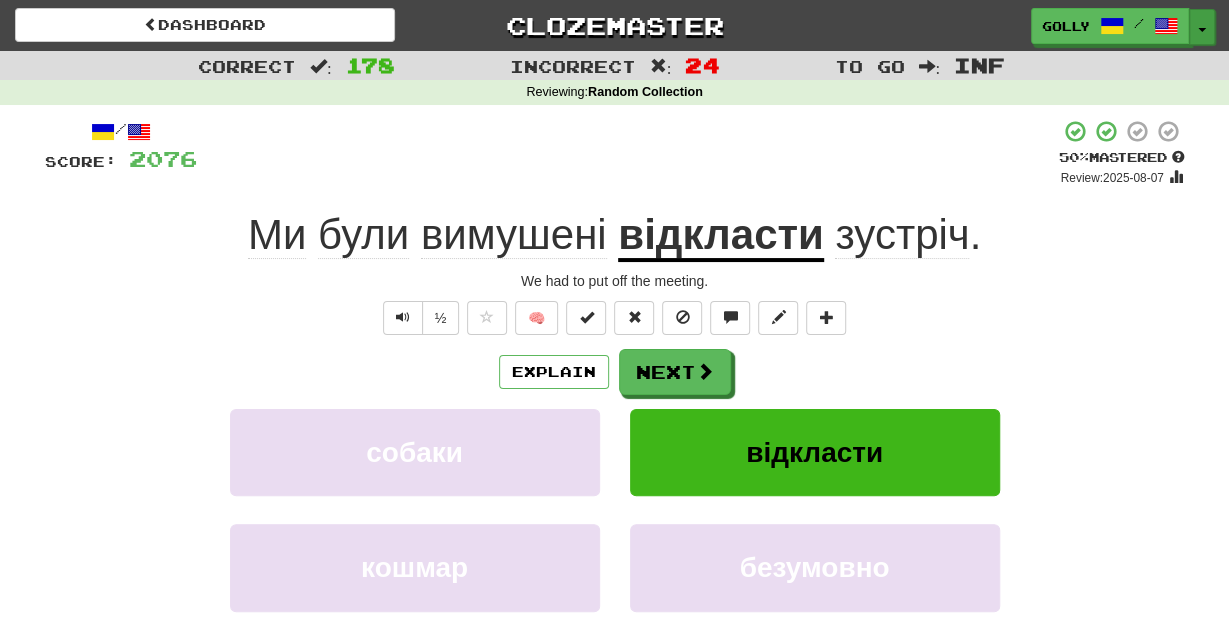 click at bounding box center (1202, 30) 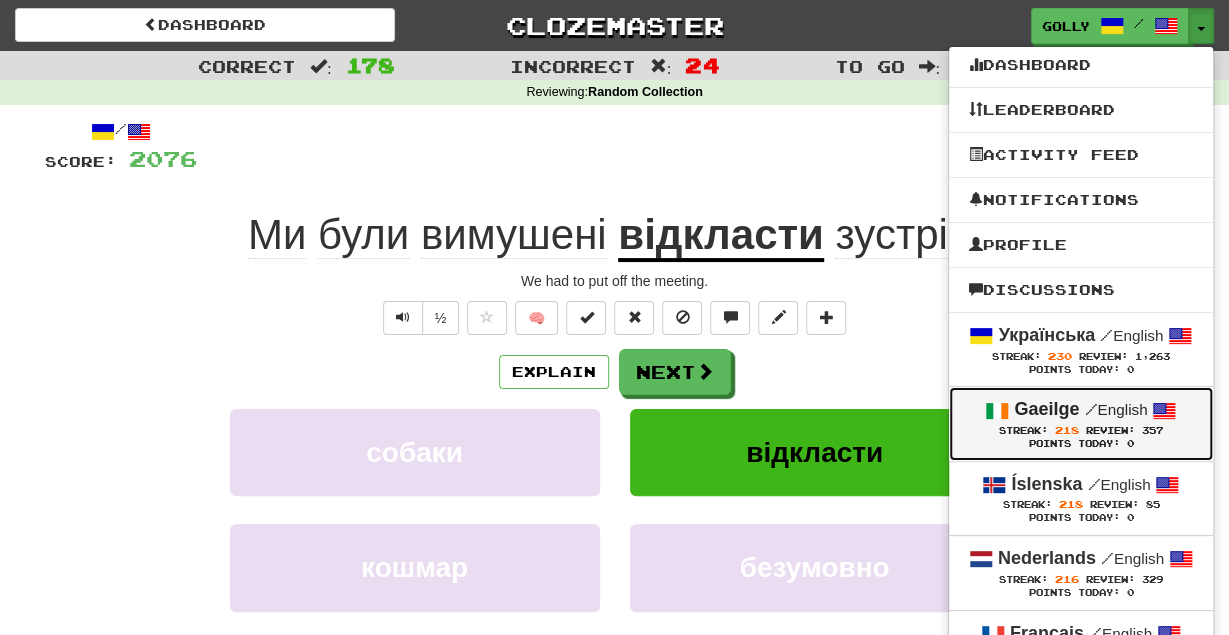click on "Gaeilge" at bounding box center [1046, 409] 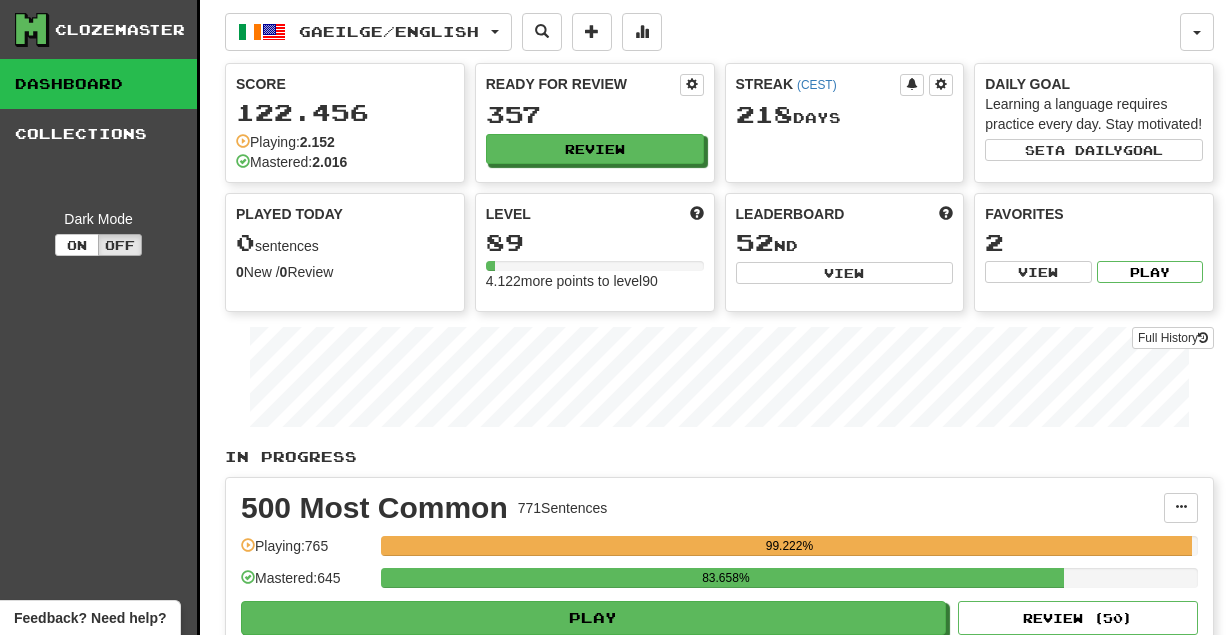 scroll, scrollTop: 0, scrollLeft: 0, axis: both 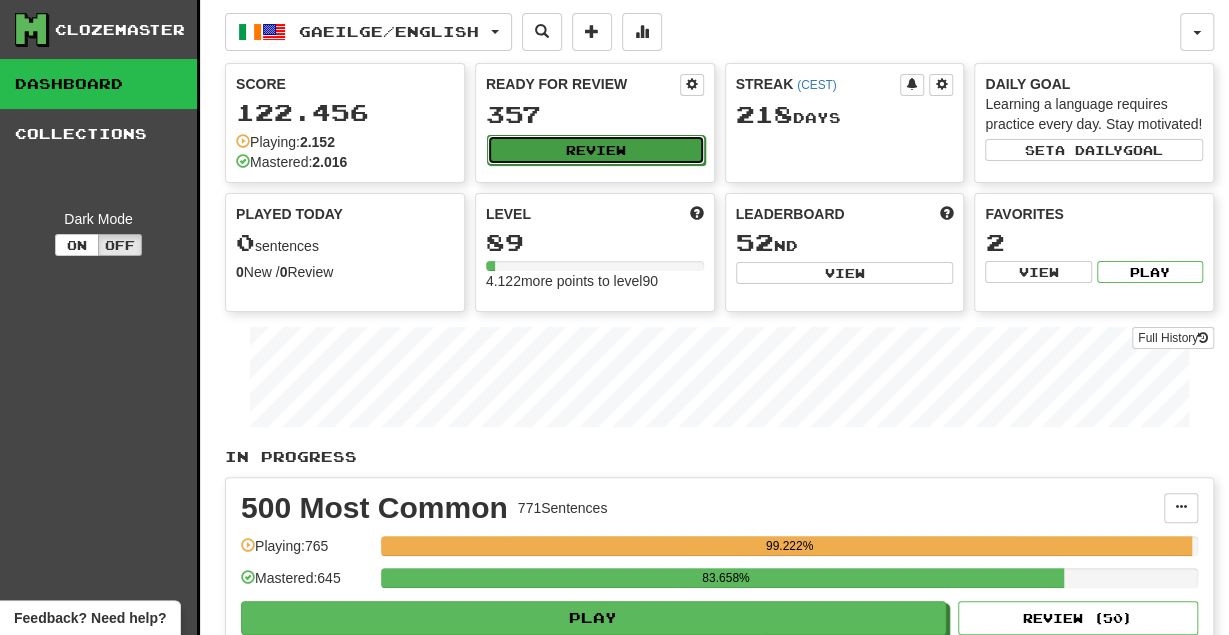 click on "Review" at bounding box center [596, 150] 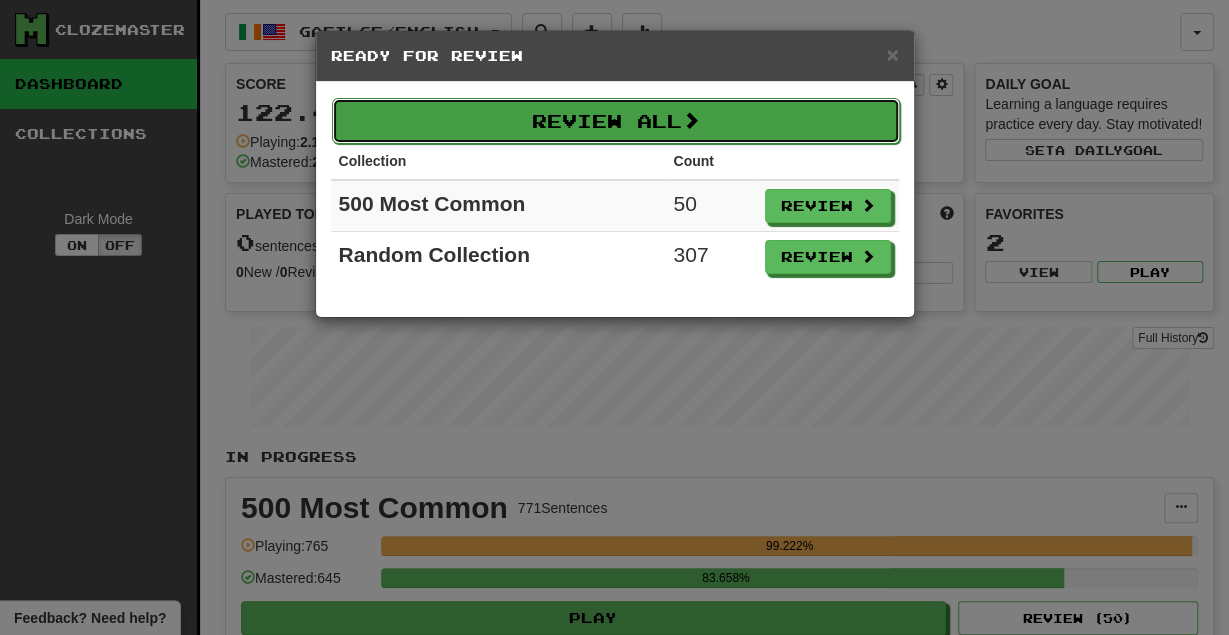 click on "Review All" at bounding box center (616, 121) 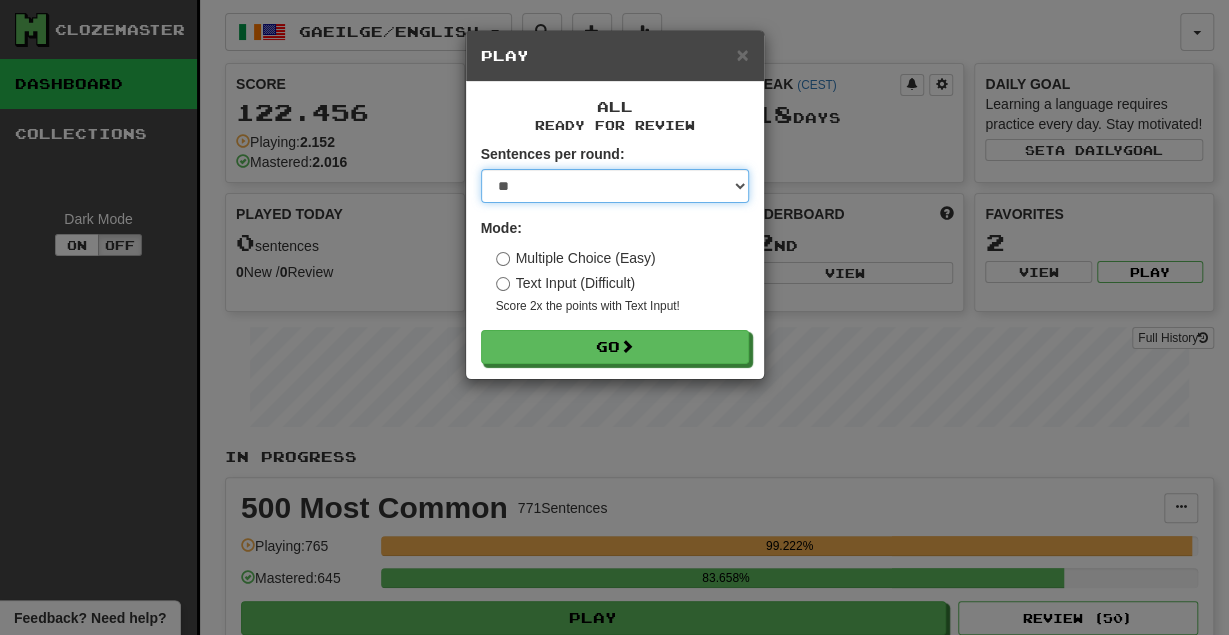 click on "* ** ** ** ** ** *** ********" at bounding box center [615, 186] 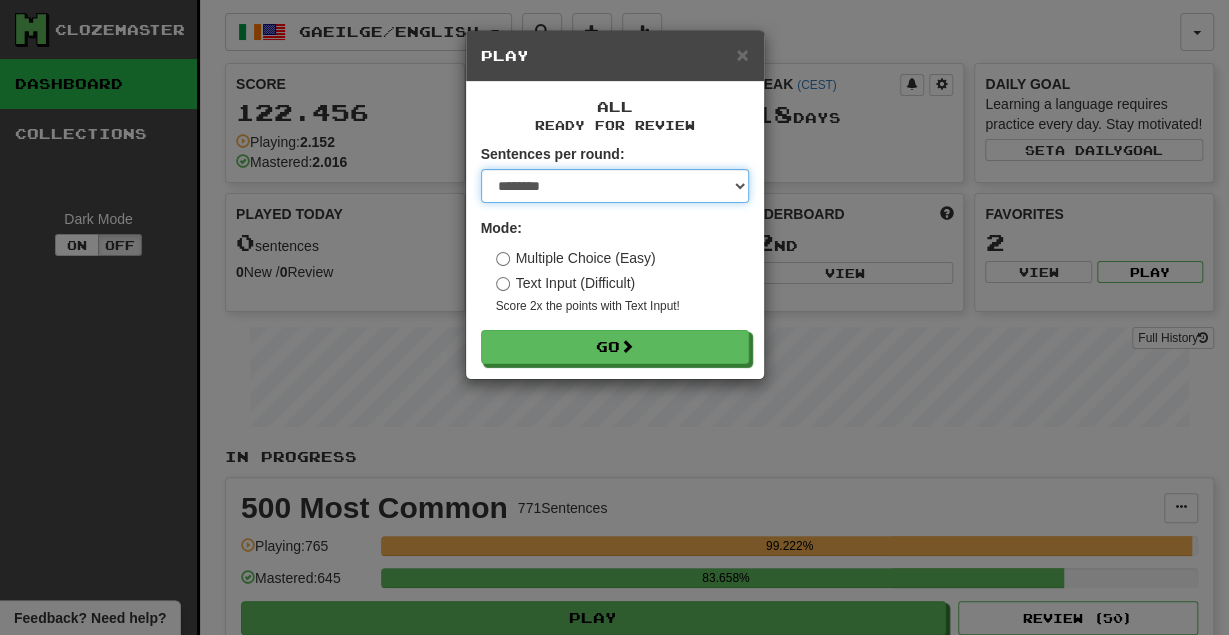 click on "********" at bounding box center (0, 0) 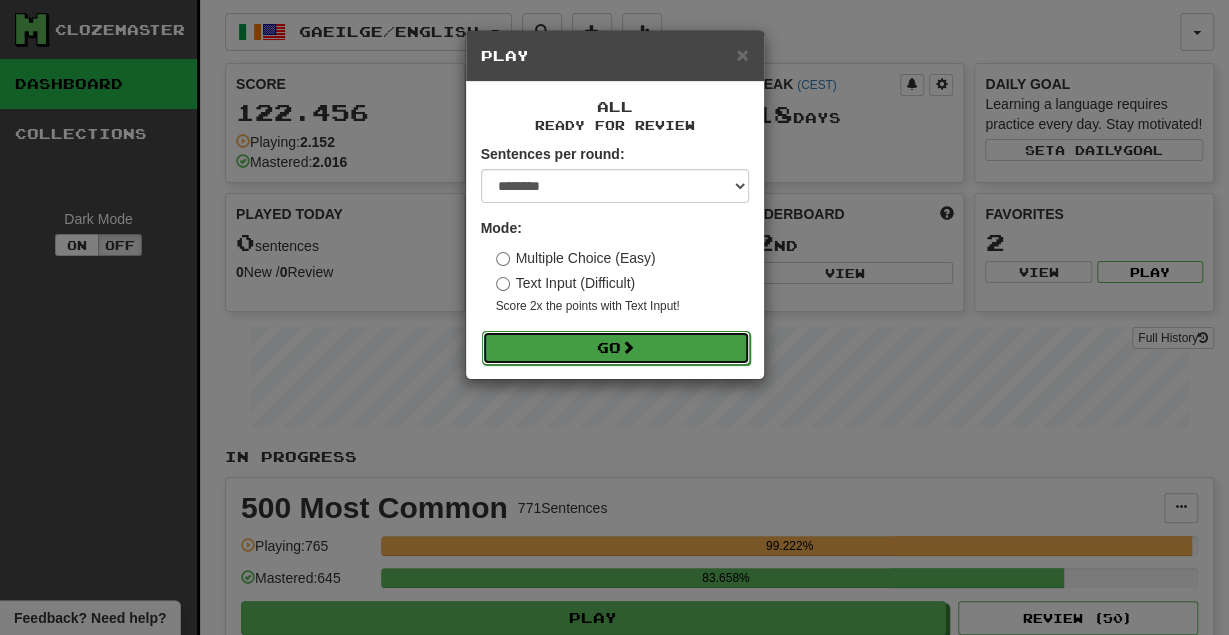 click on "Go" at bounding box center [616, 348] 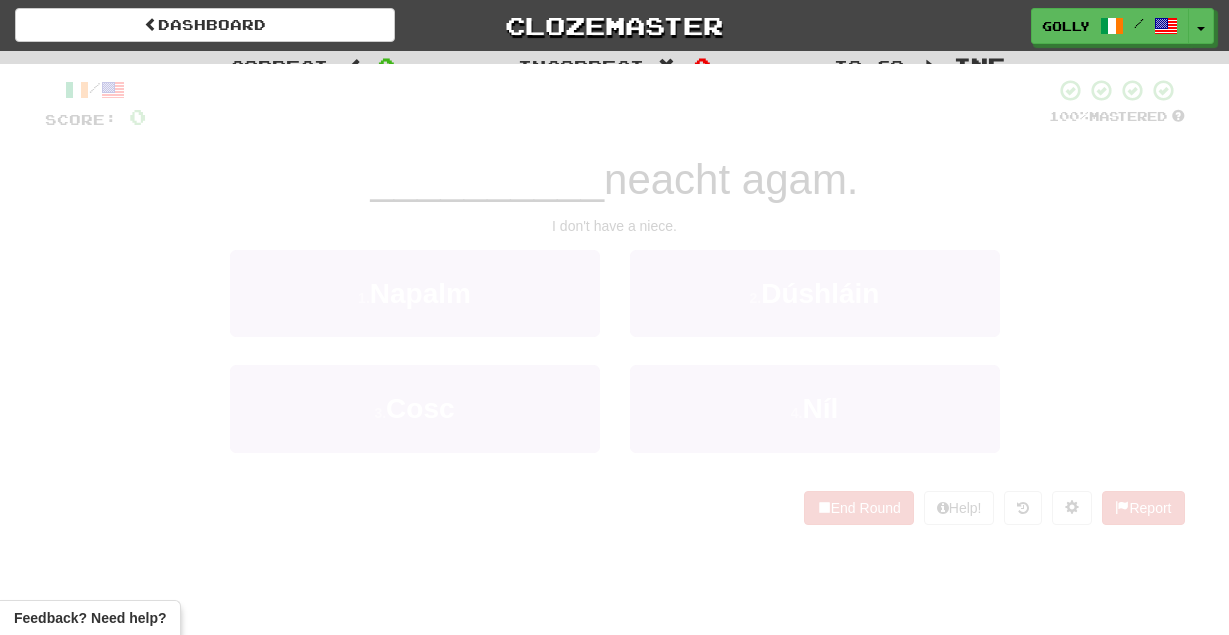 scroll, scrollTop: 0, scrollLeft: 0, axis: both 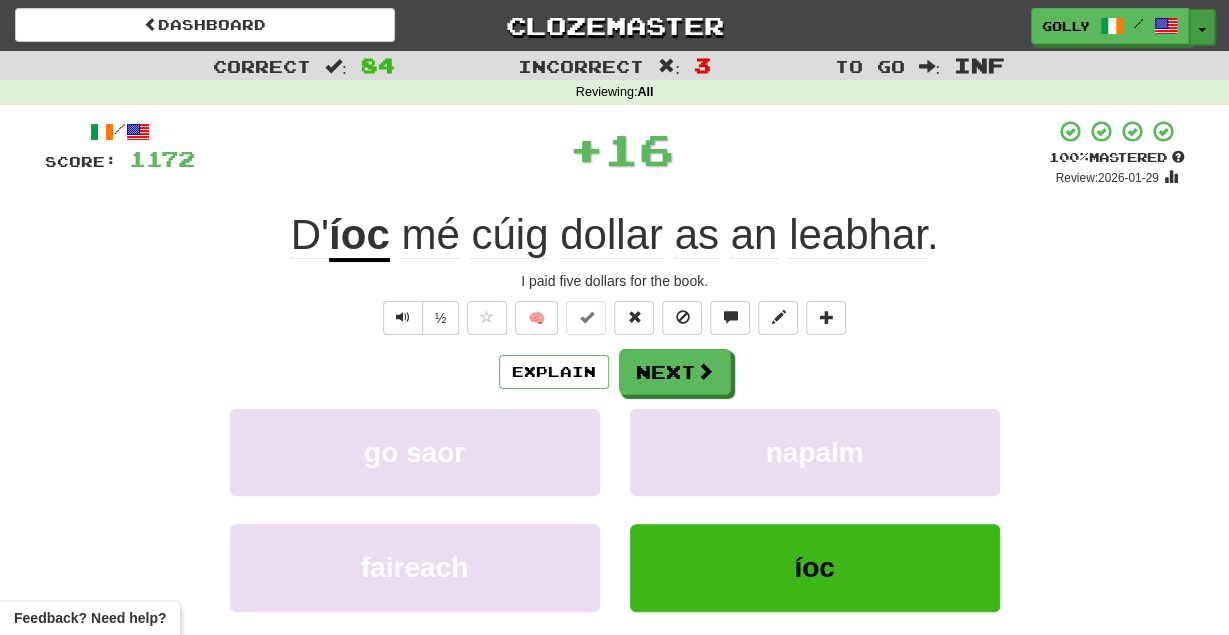 click on "Toggle Dropdown" at bounding box center [1202, 27] 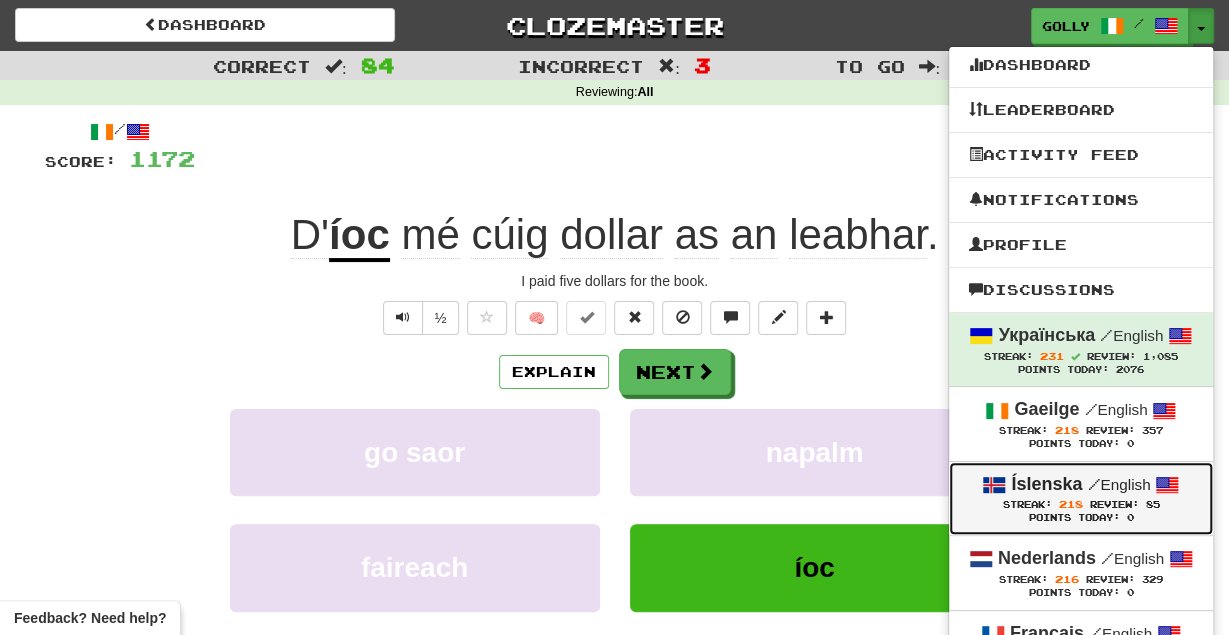 click on "Íslenska" at bounding box center (1046, 484) 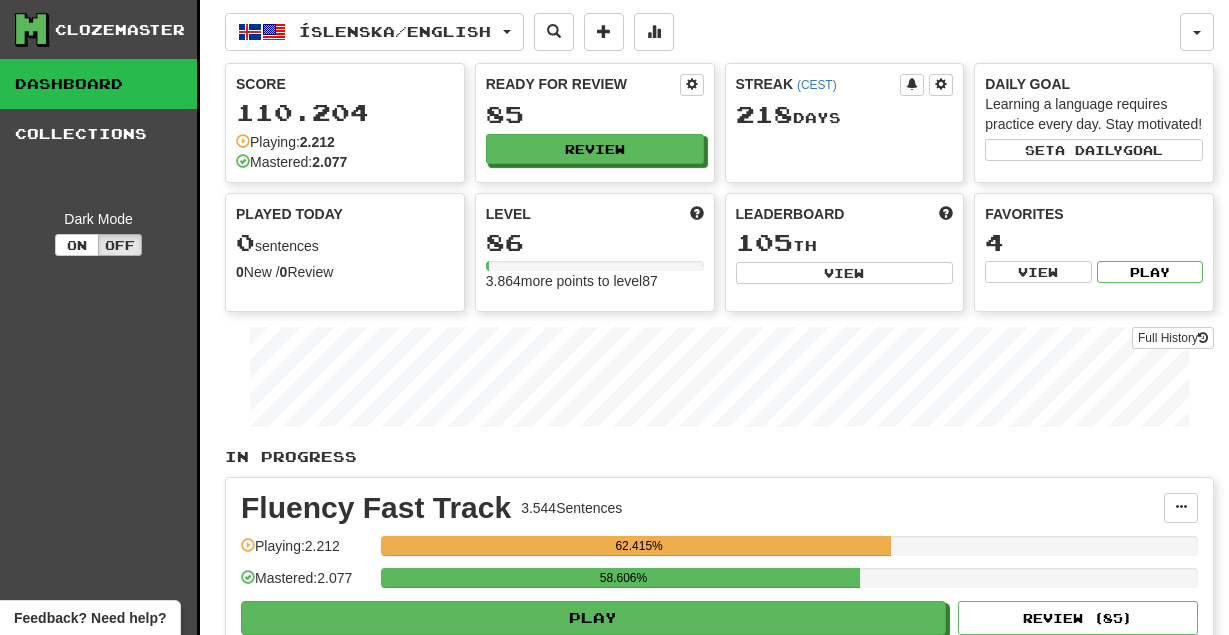 scroll, scrollTop: 0, scrollLeft: 0, axis: both 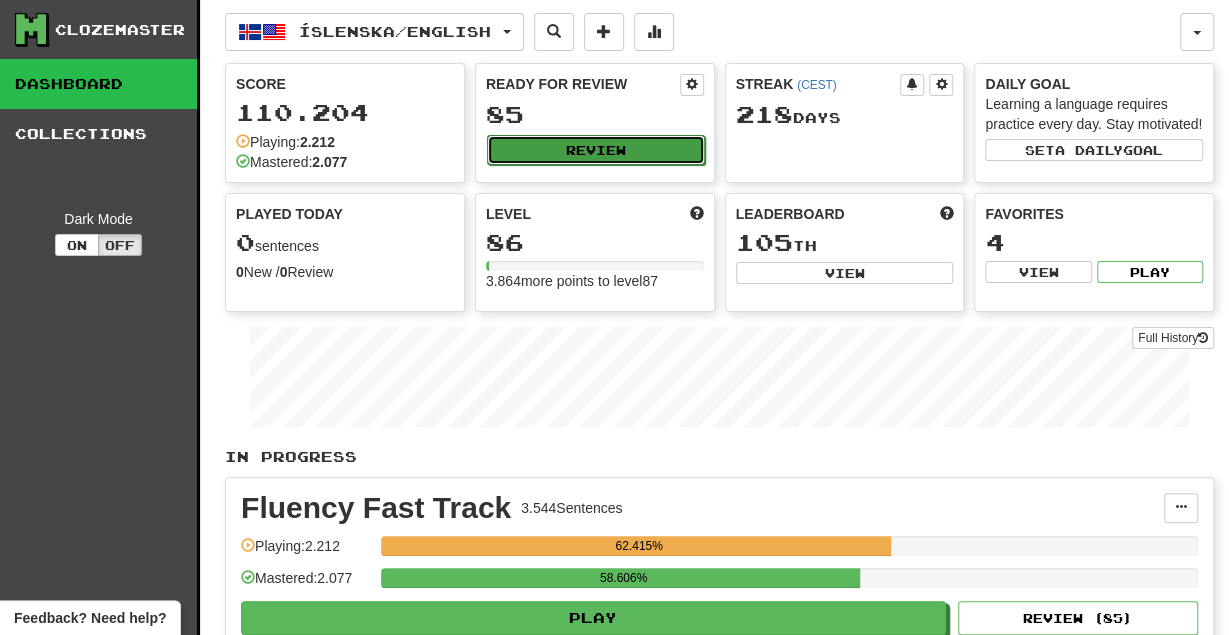 click on "Review" at bounding box center (596, 150) 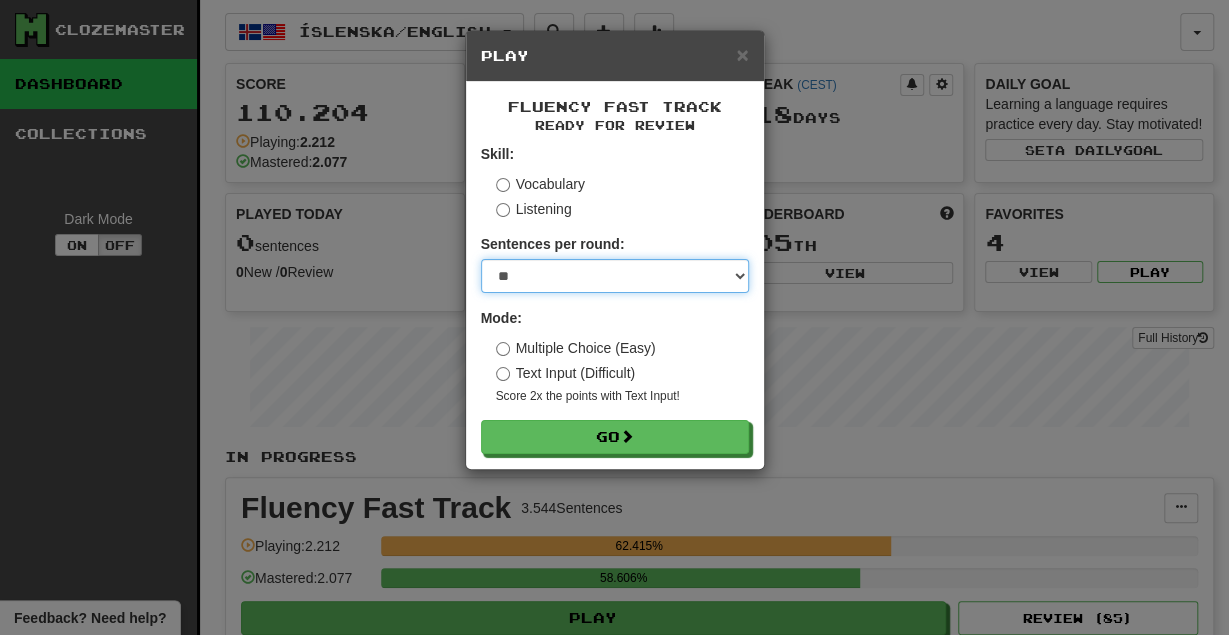 click on "* ** ** ** ** ** *** ********" at bounding box center (615, 276) 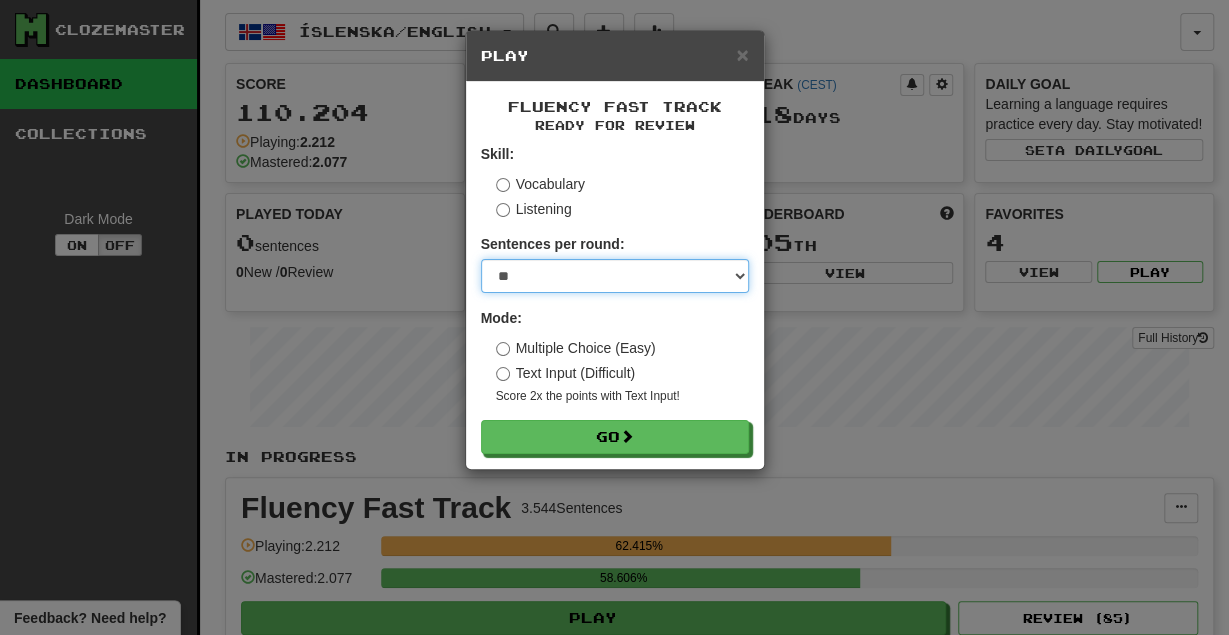 select on "********" 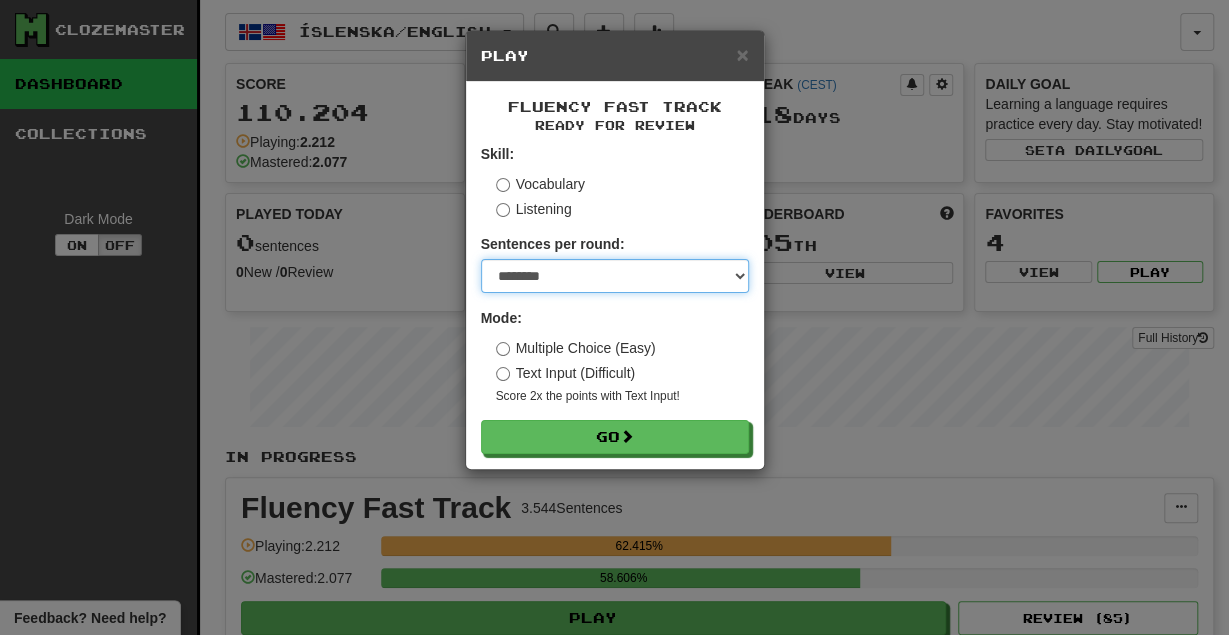 click on "********" at bounding box center (0, 0) 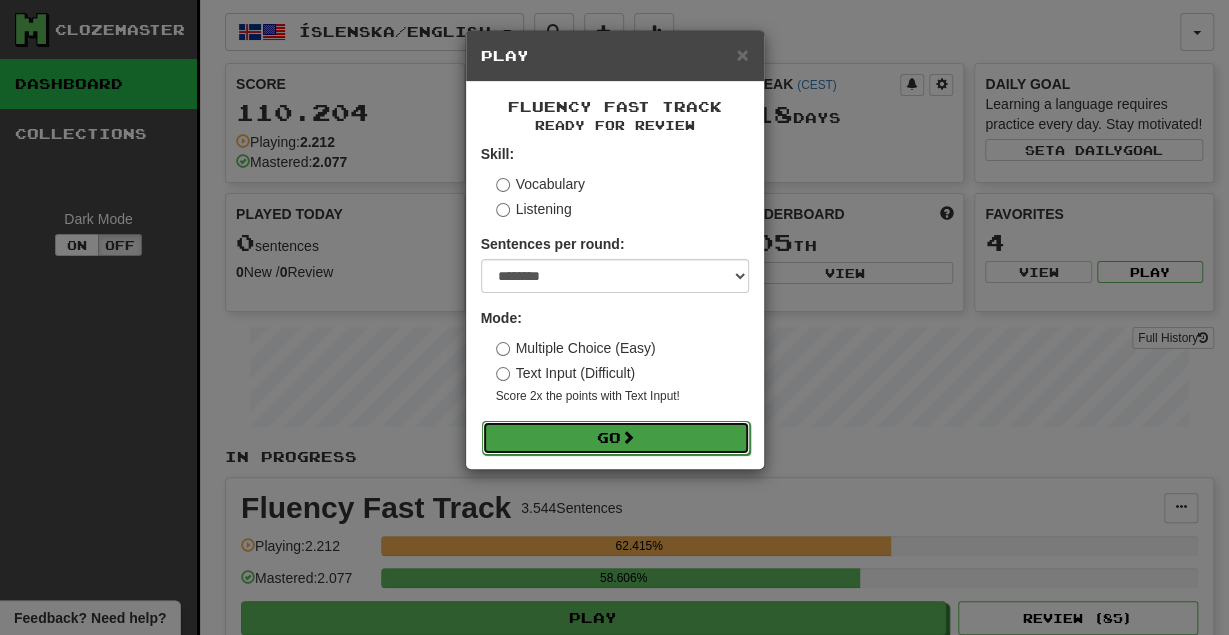 click on "Go" at bounding box center (616, 438) 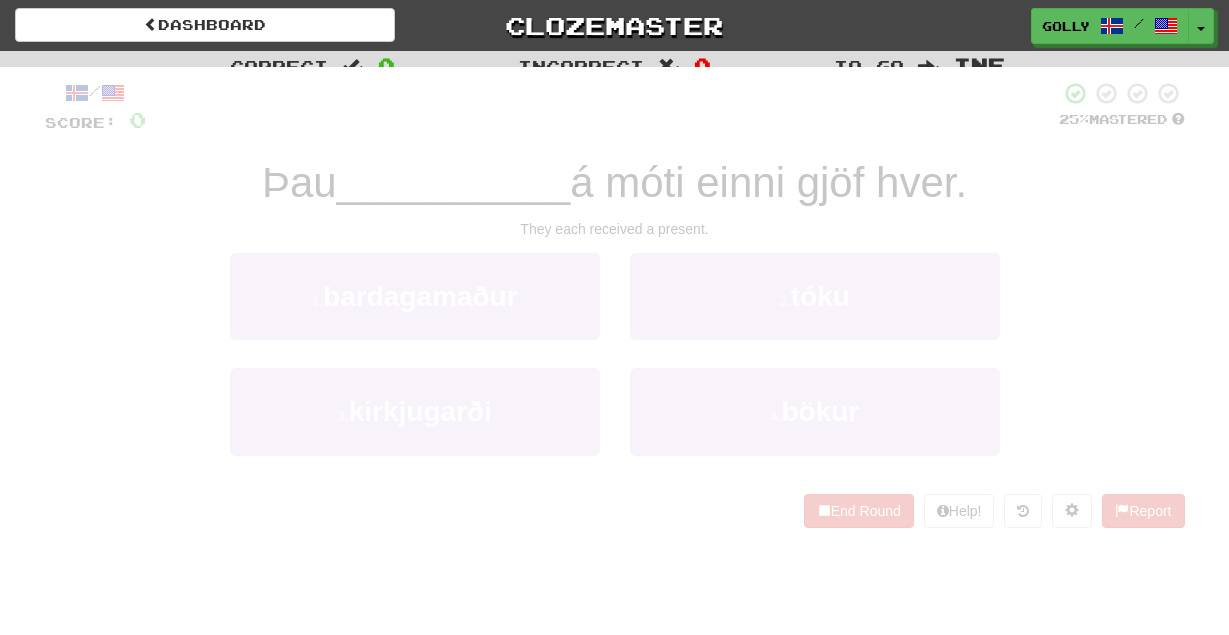 scroll, scrollTop: 0, scrollLeft: 0, axis: both 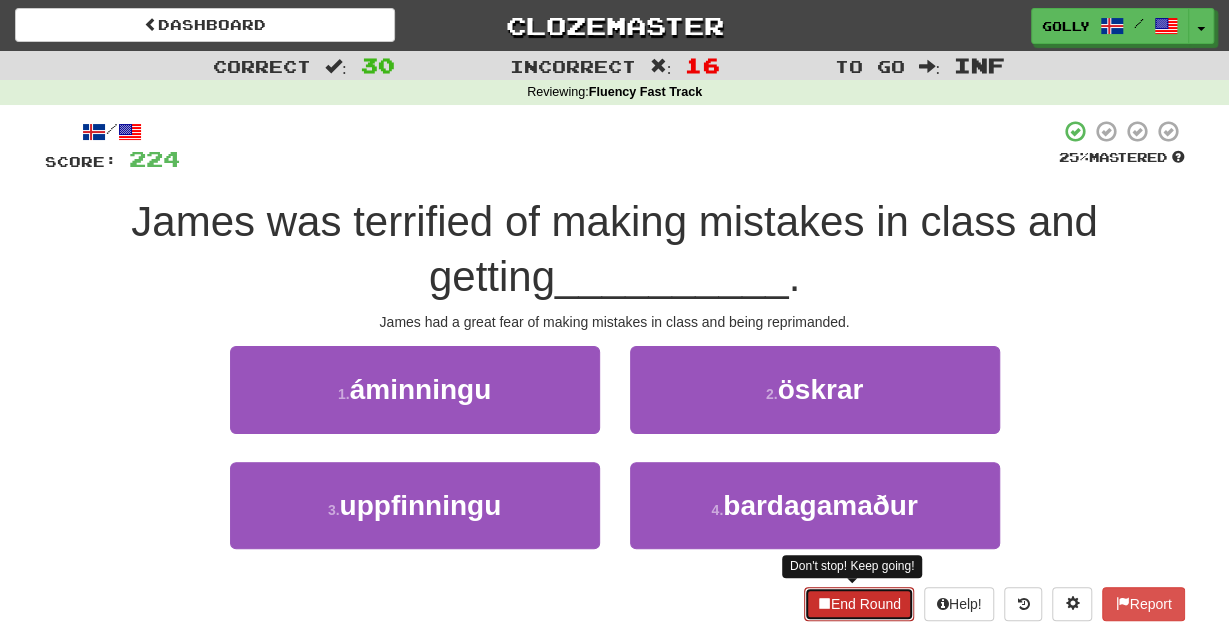 click on "End Round" at bounding box center [859, 604] 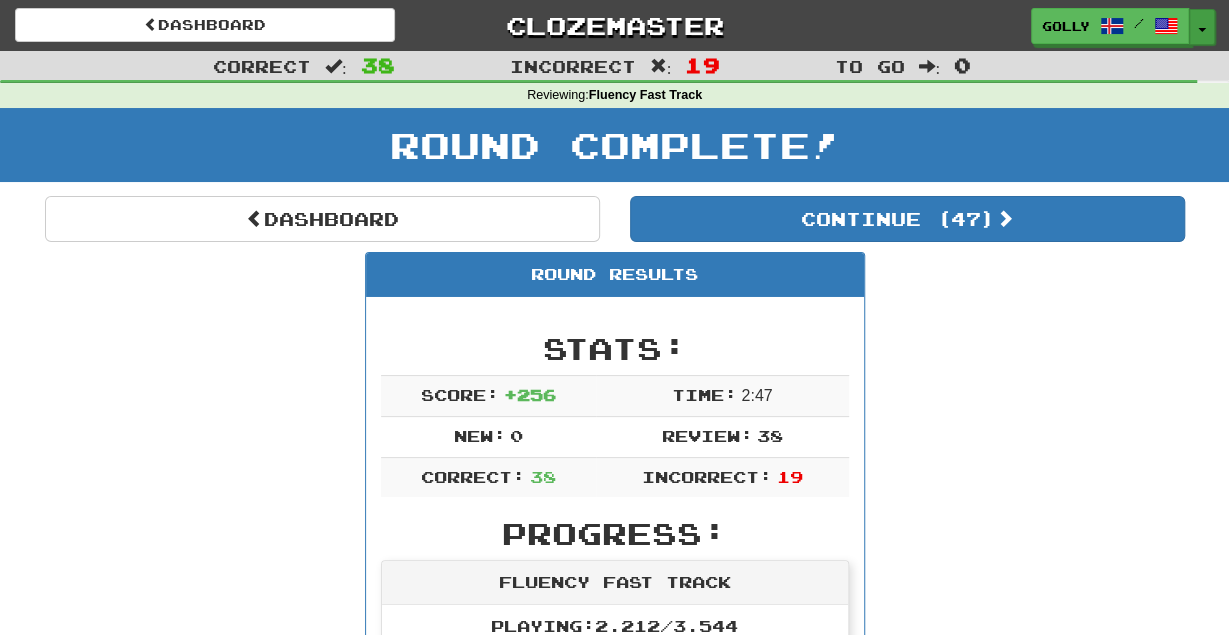 click on "Toggle Dropdown" at bounding box center (1202, 27) 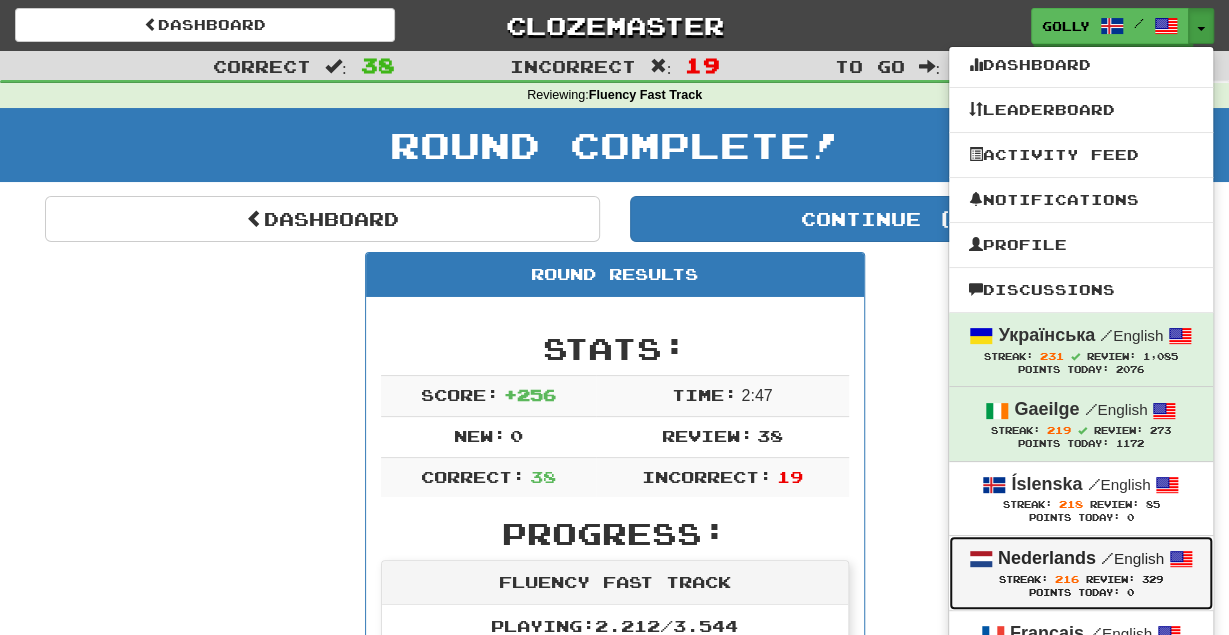 click on "216" at bounding box center [1067, 579] 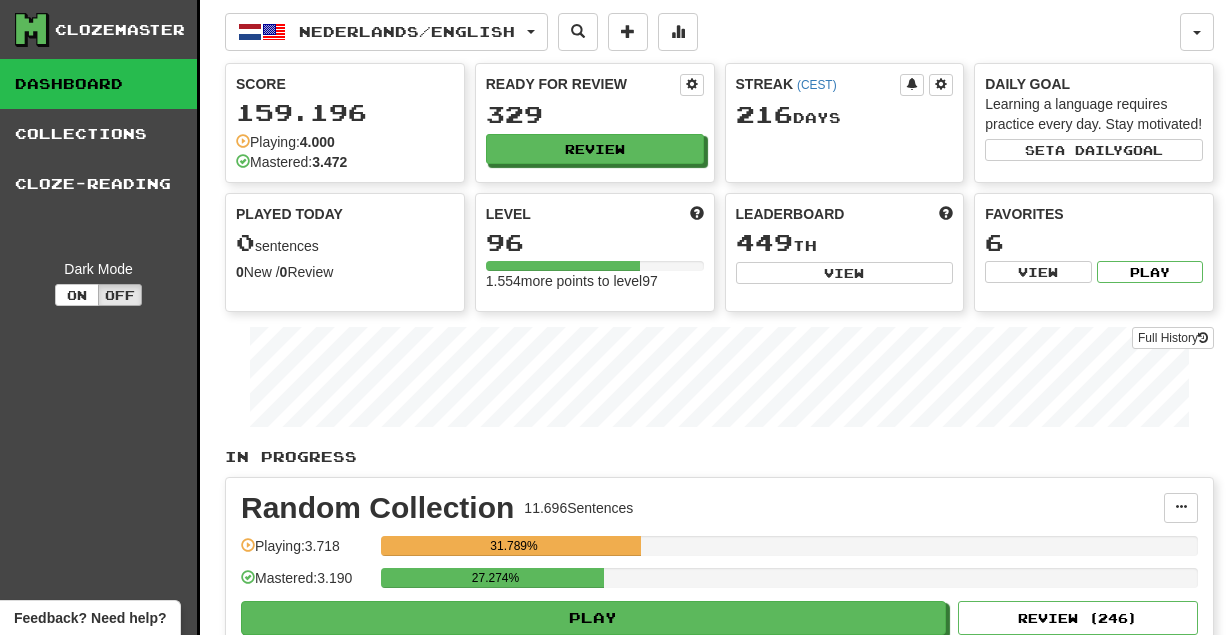 scroll, scrollTop: 0, scrollLeft: 0, axis: both 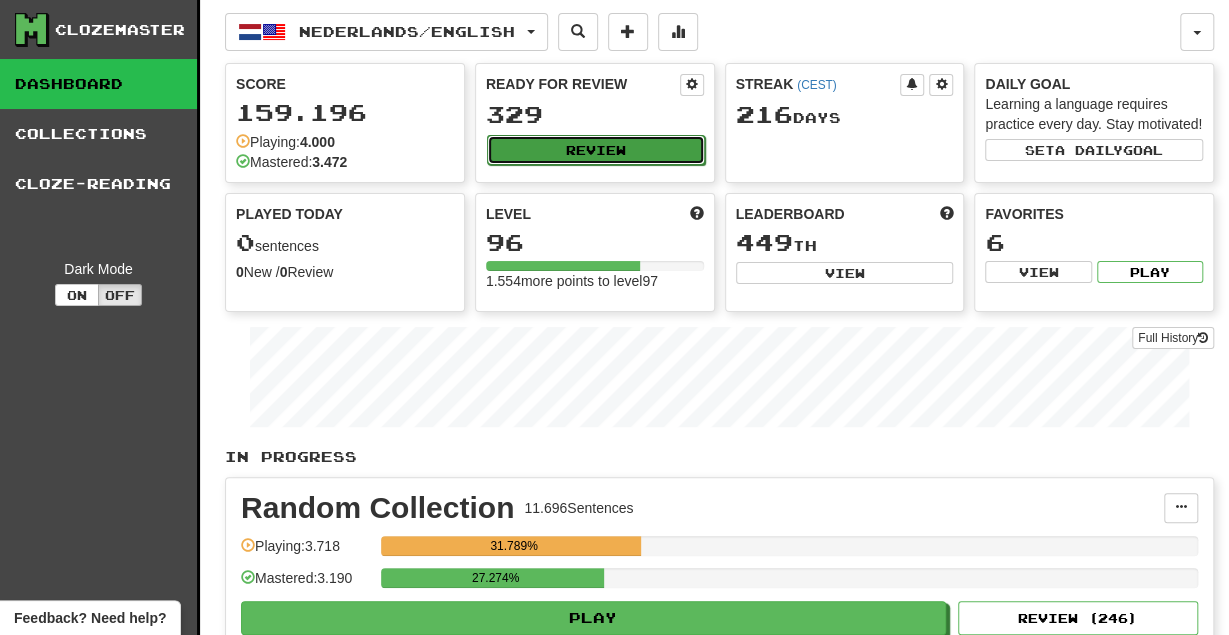 click on "Review" at bounding box center (596, 150) 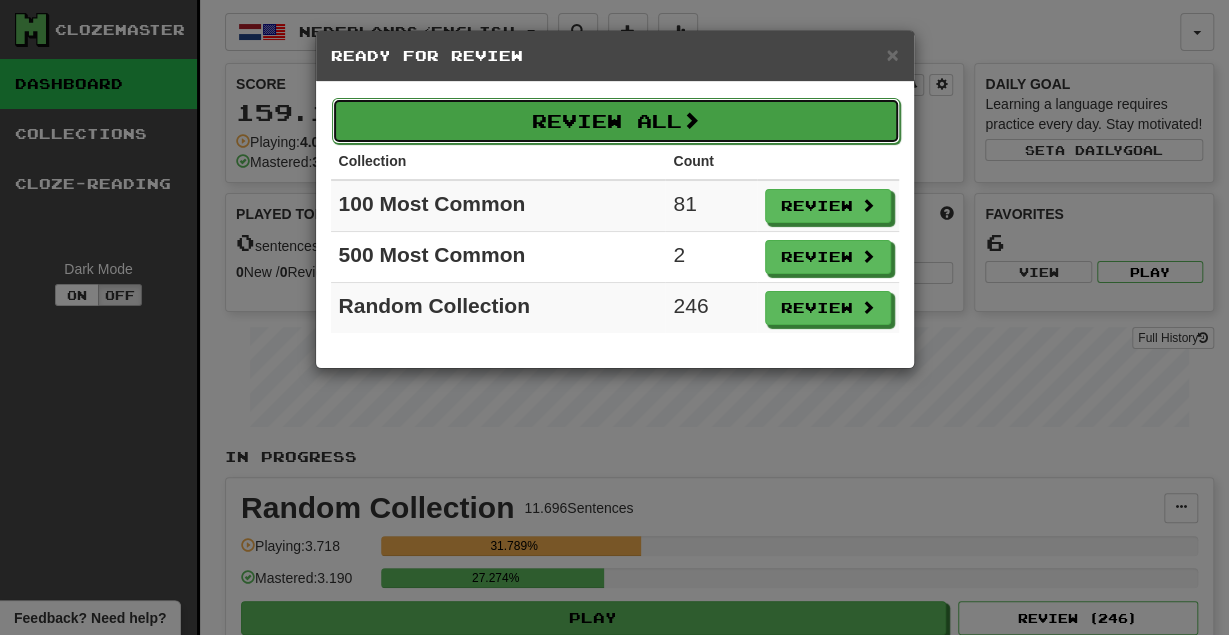 click on "Review All" at bounding box center [616, 121] 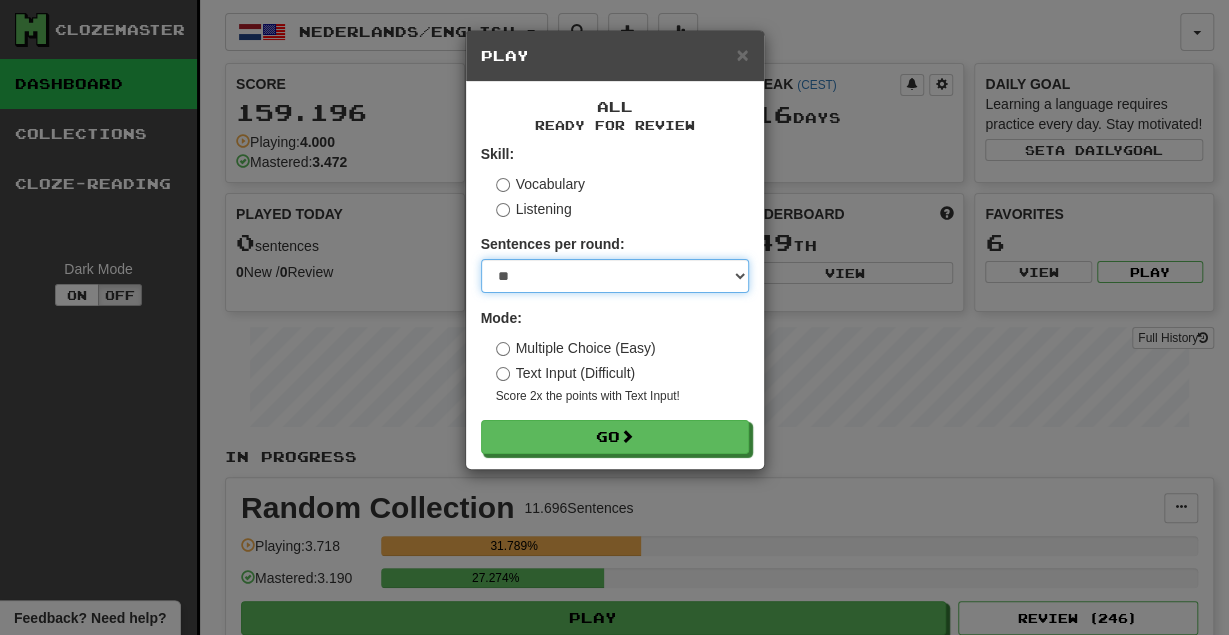 click on "* ** ** ** ** ** *** ********" at bounding box center (615, 276) 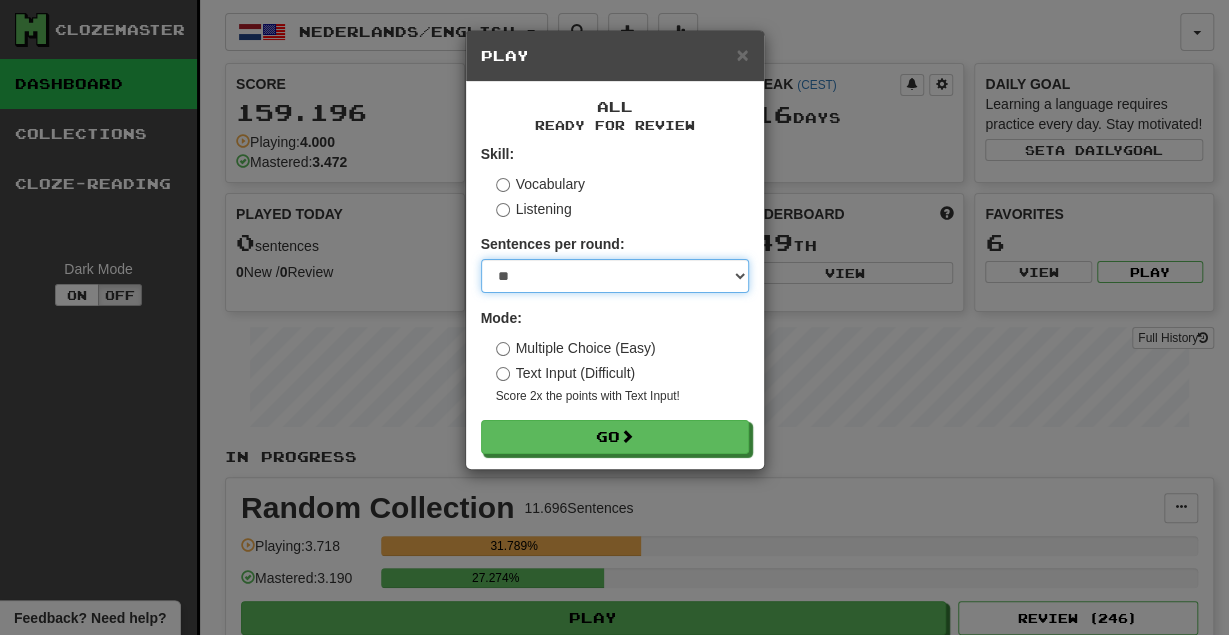 select on "********" 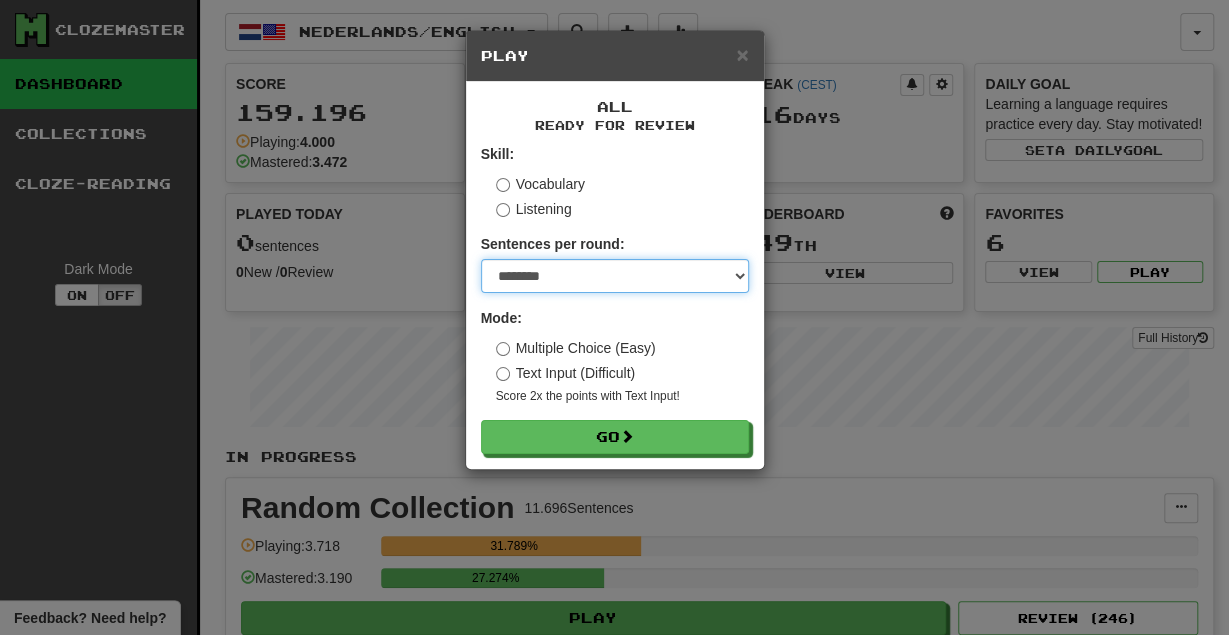 click on "********" at bounding box center [0, 0] 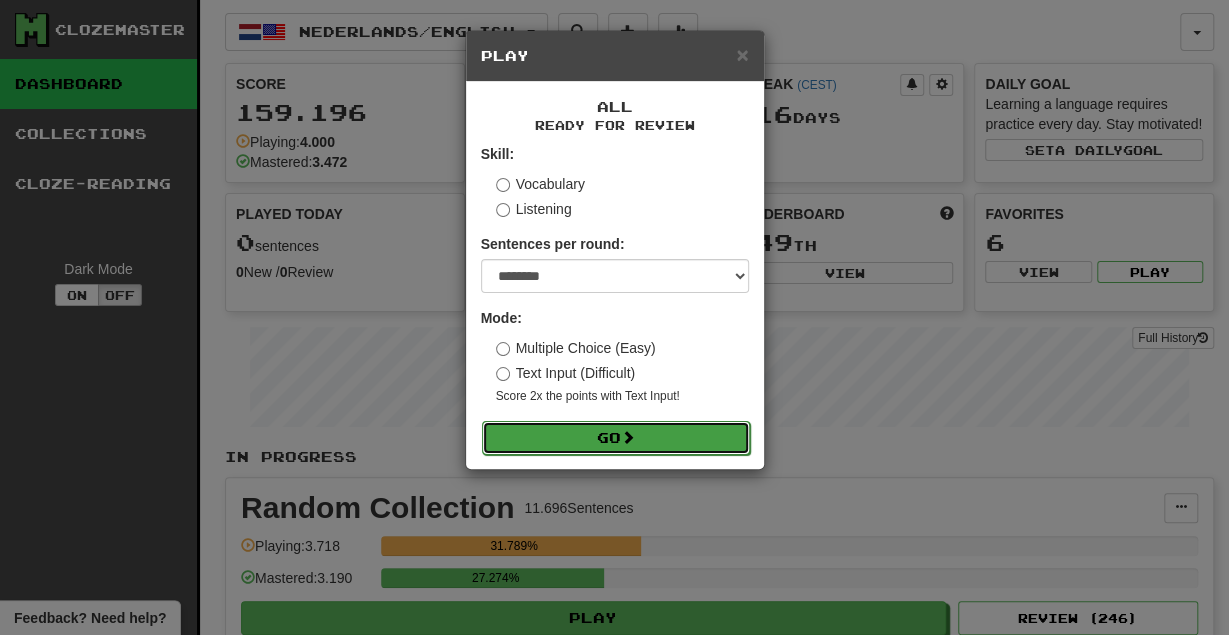 click on "Go" at bounding box center (616, 438) 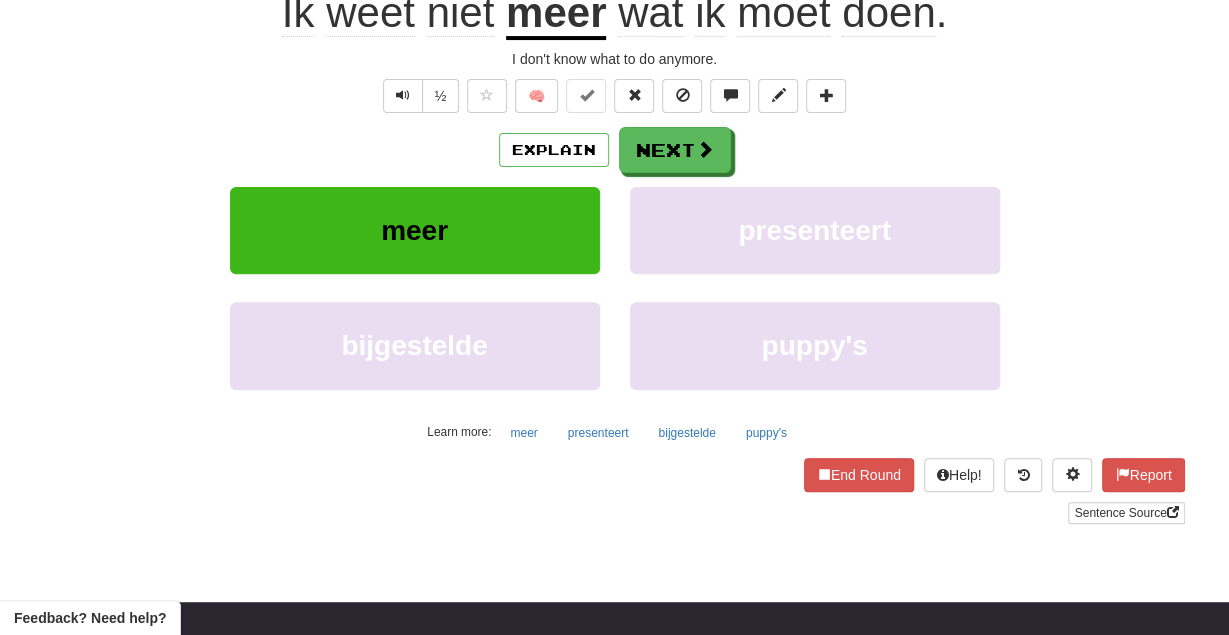 scroll, scrollTop: 222, scrollLeft: 0, axis: vertical 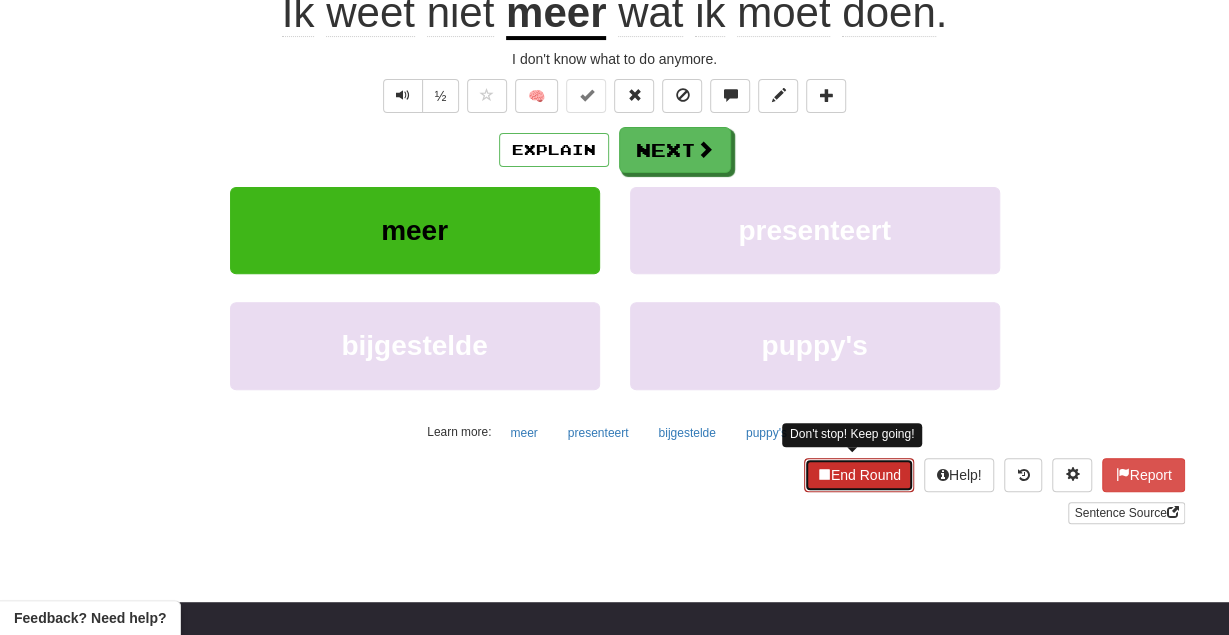 click on "End Round" at bounding box center (859, 475) 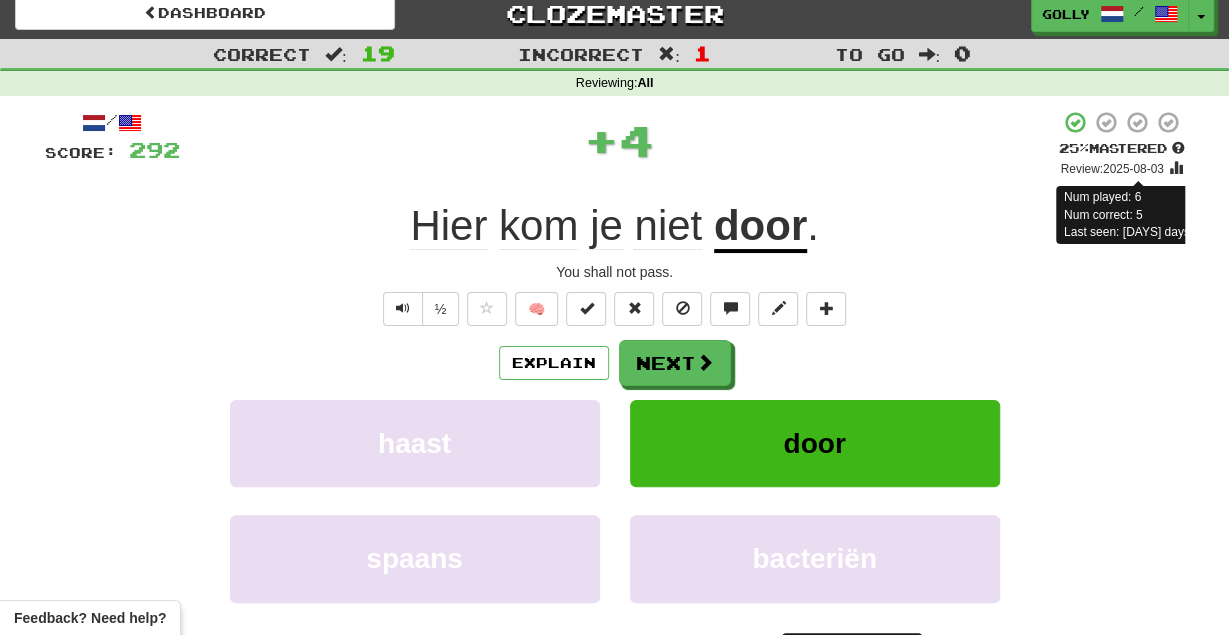 scroll, scrollTop: 11, scrollLeft: 0, axis: vertical 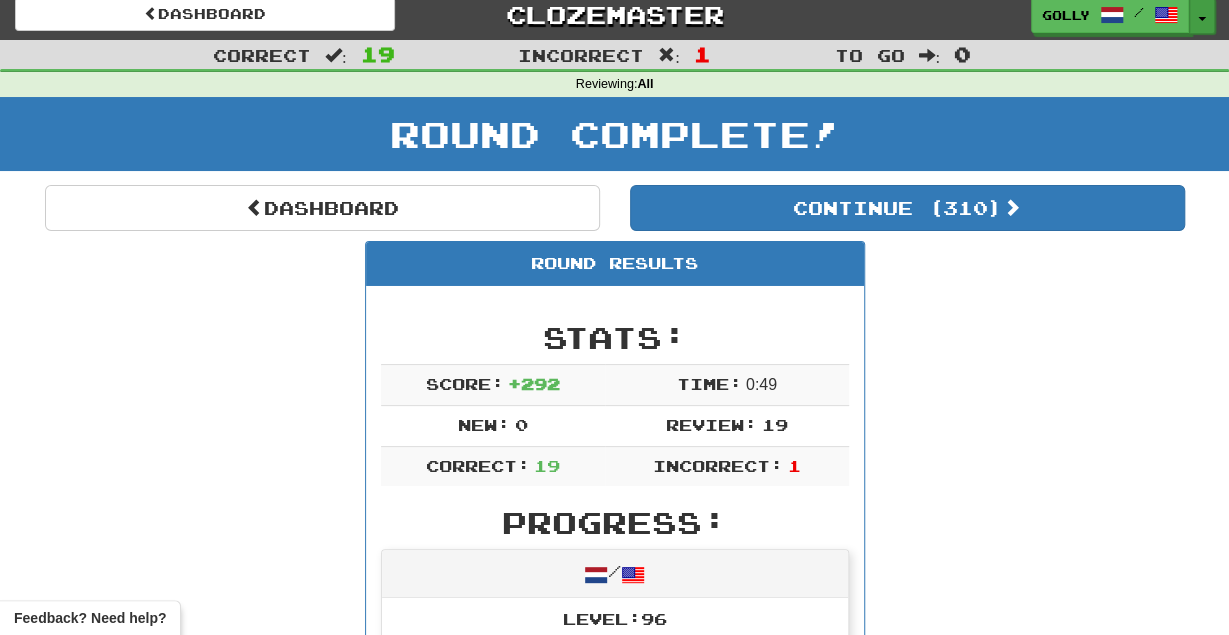 click on "Toggle Dropdown" at bounding box center (1202, 16) 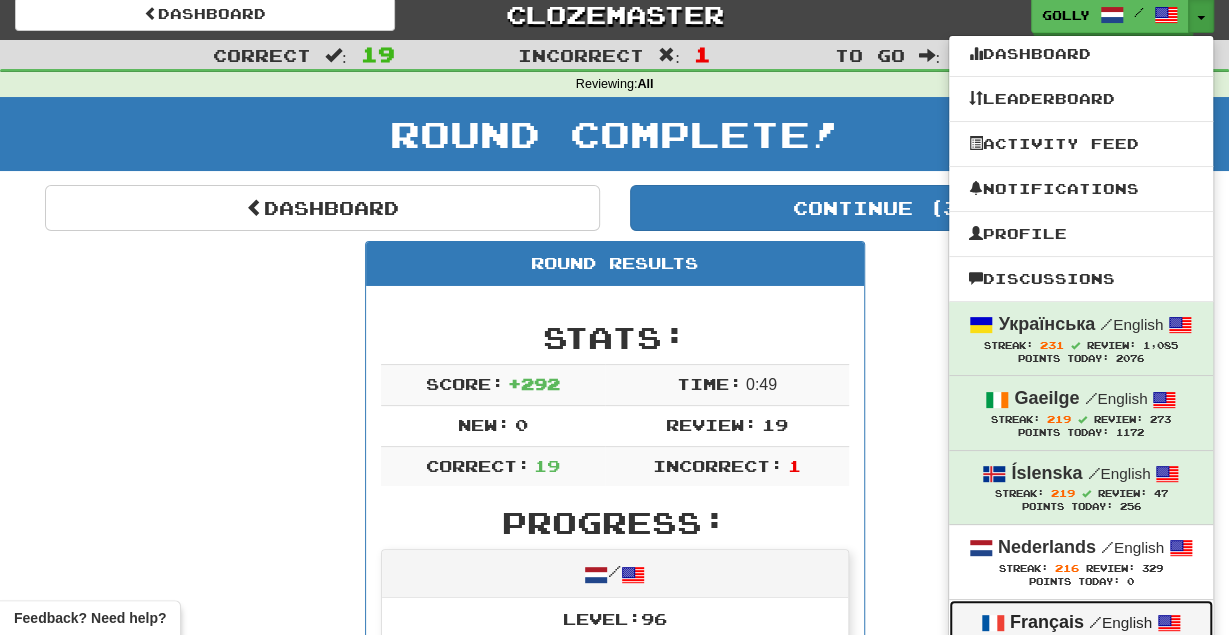 click on "Français" at bounding box center (1047, 622) 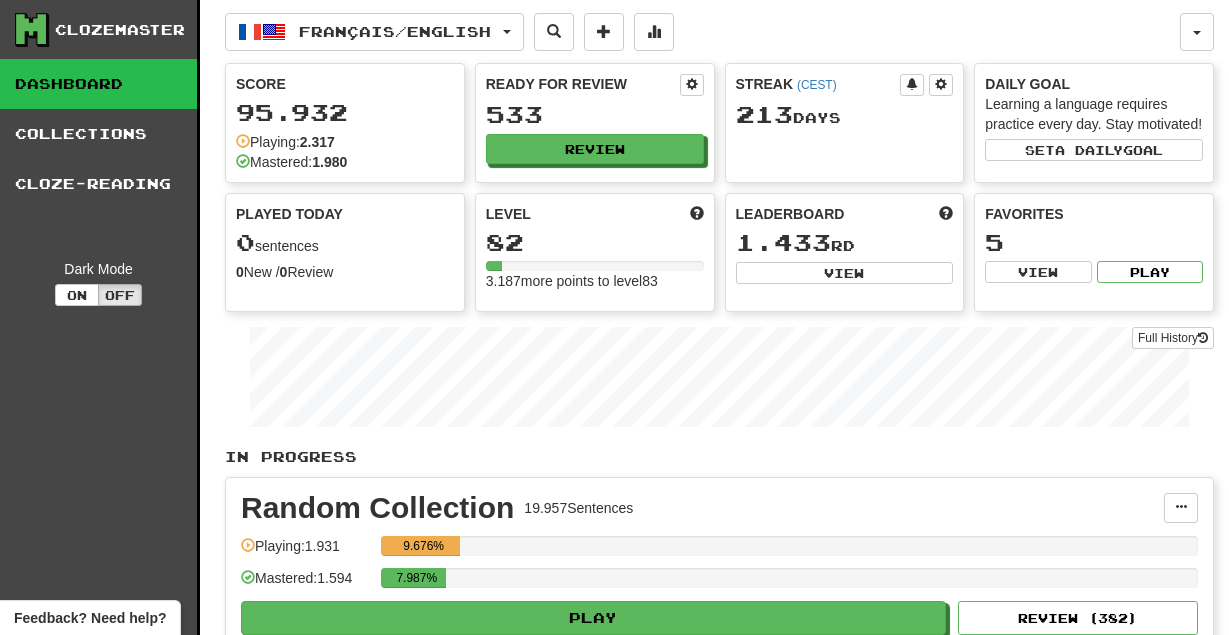 scroll, scrollTop: 0, scrollLeft: 0, axis: both 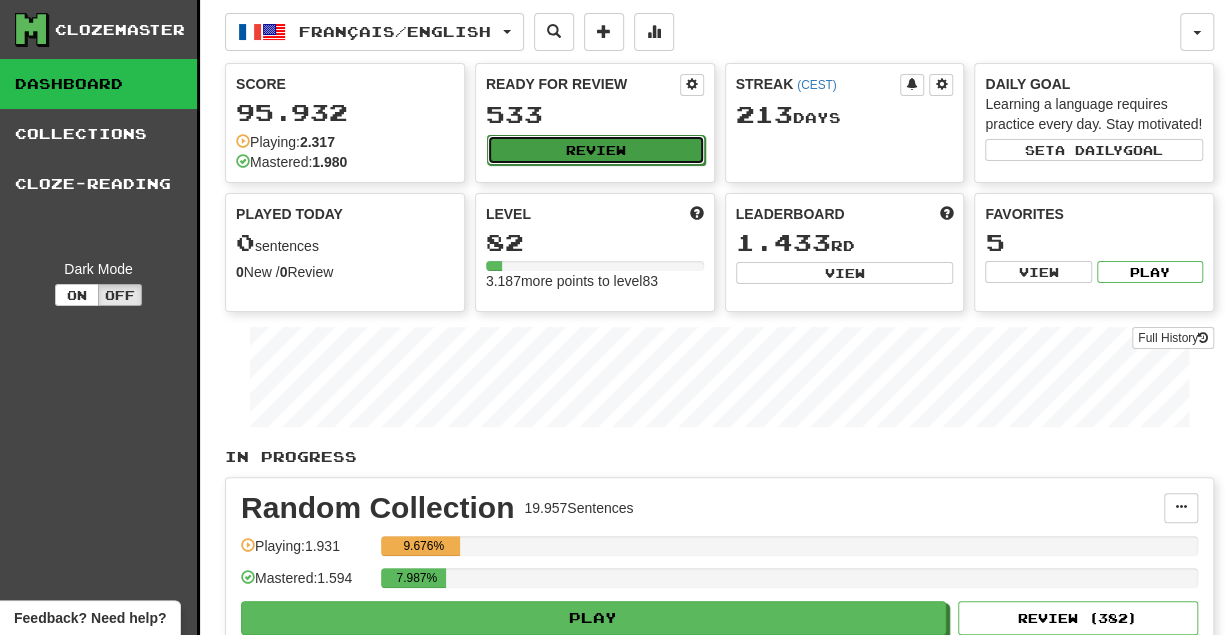 click on "Review" 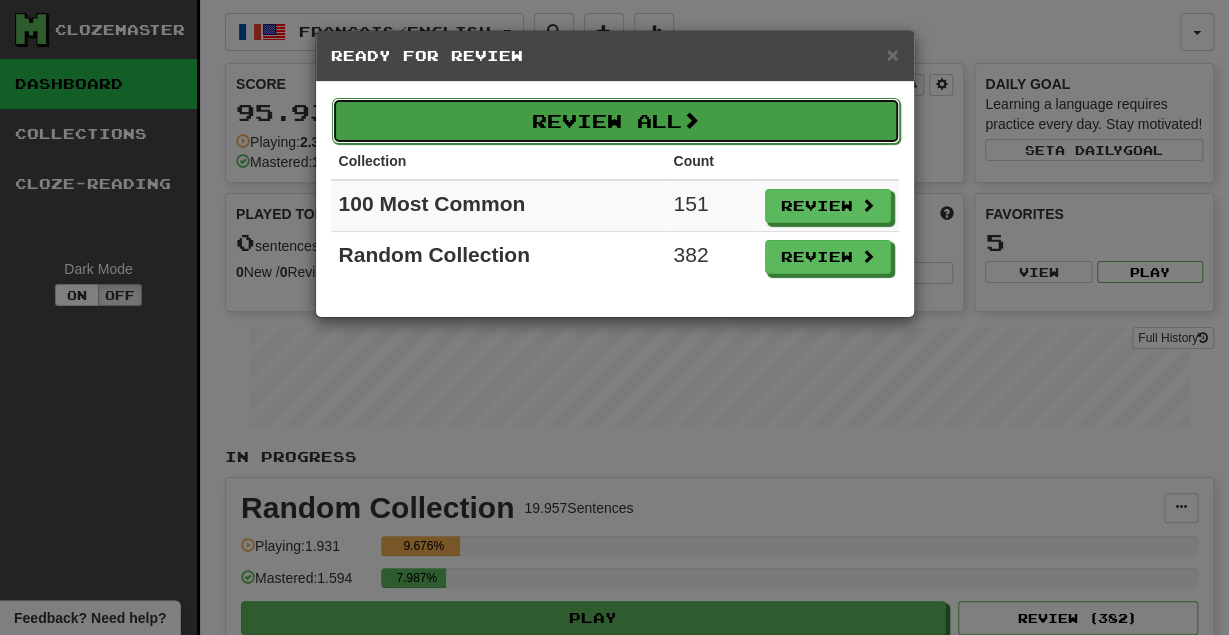 click on "Review All" at bounding box center (616, 121) 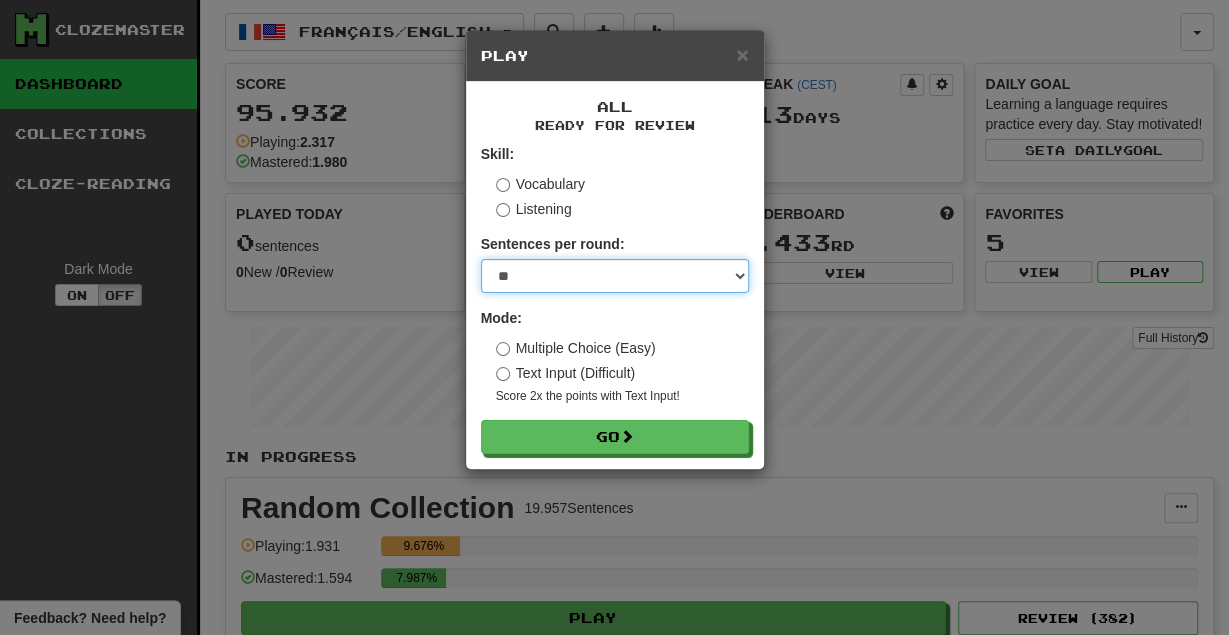 click on "* ** ** ** ** ** *** ********" at bounding box center [615, 276] 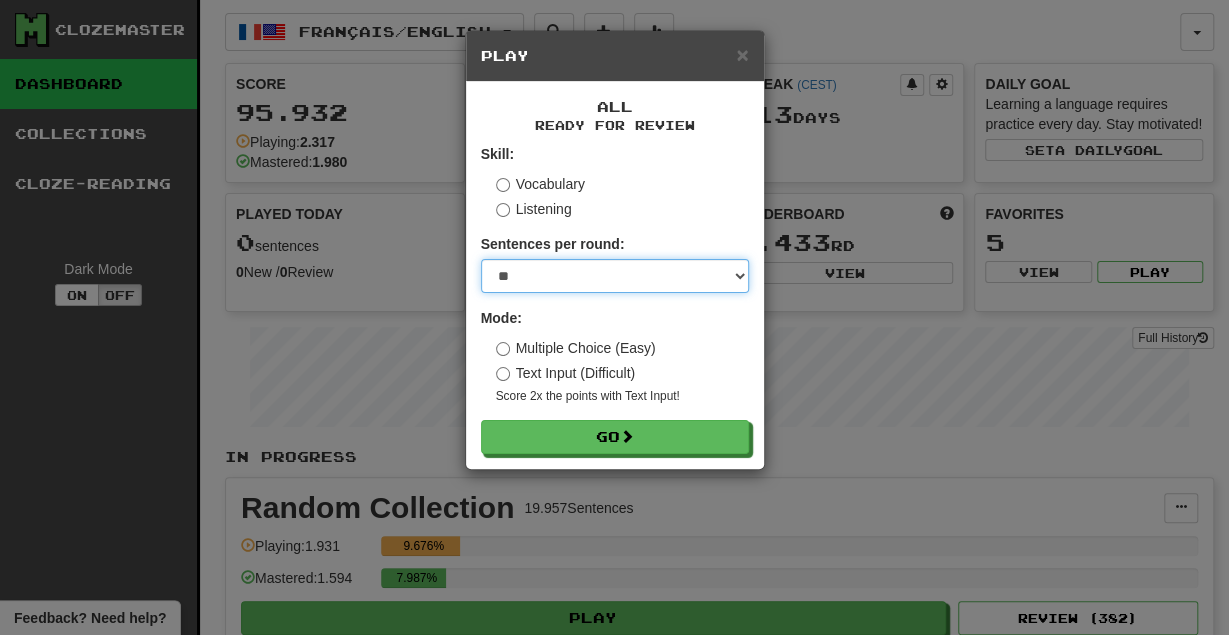 select on "********" 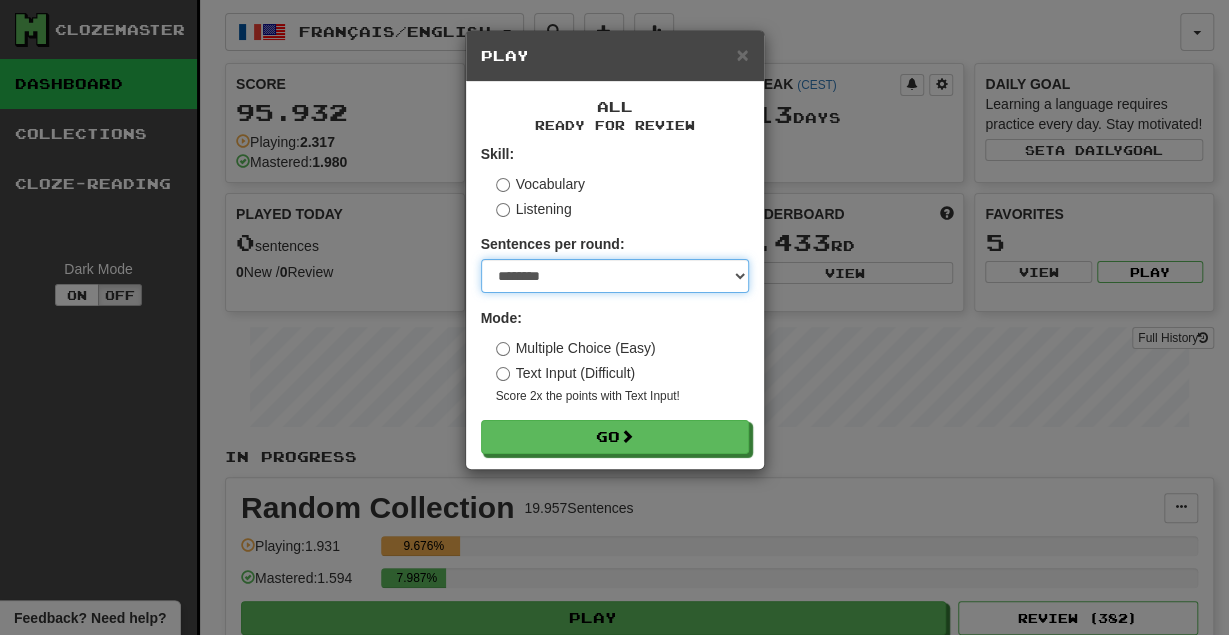 click on "********" at bounding box center [0, 0] 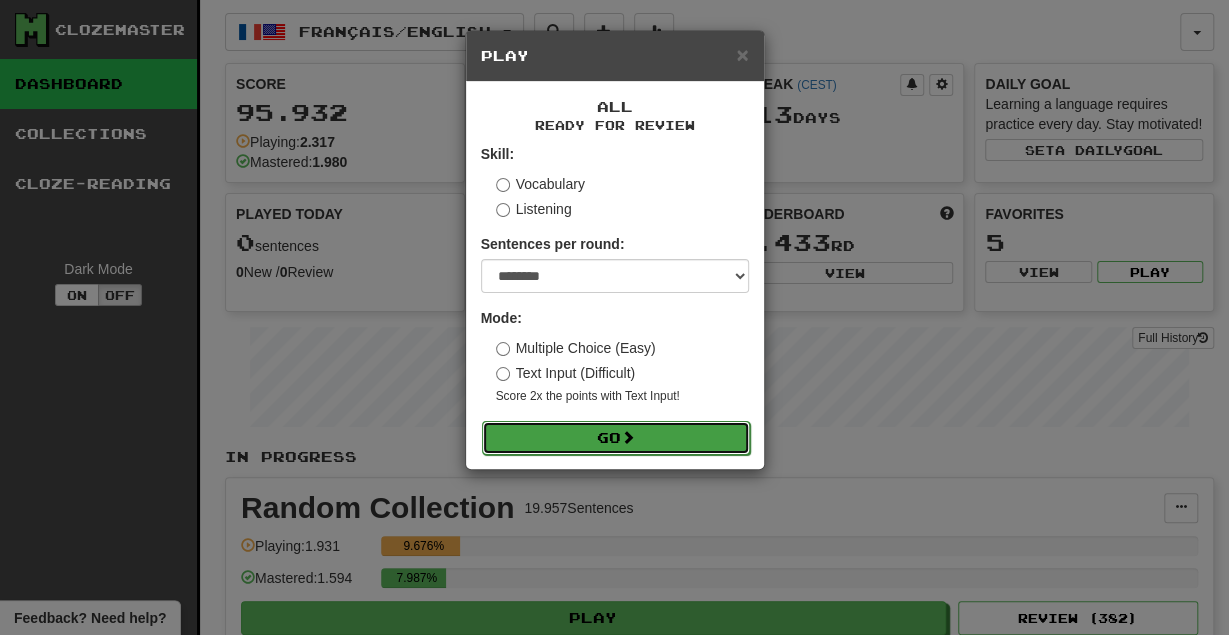 click at bounding box center (628, 437) 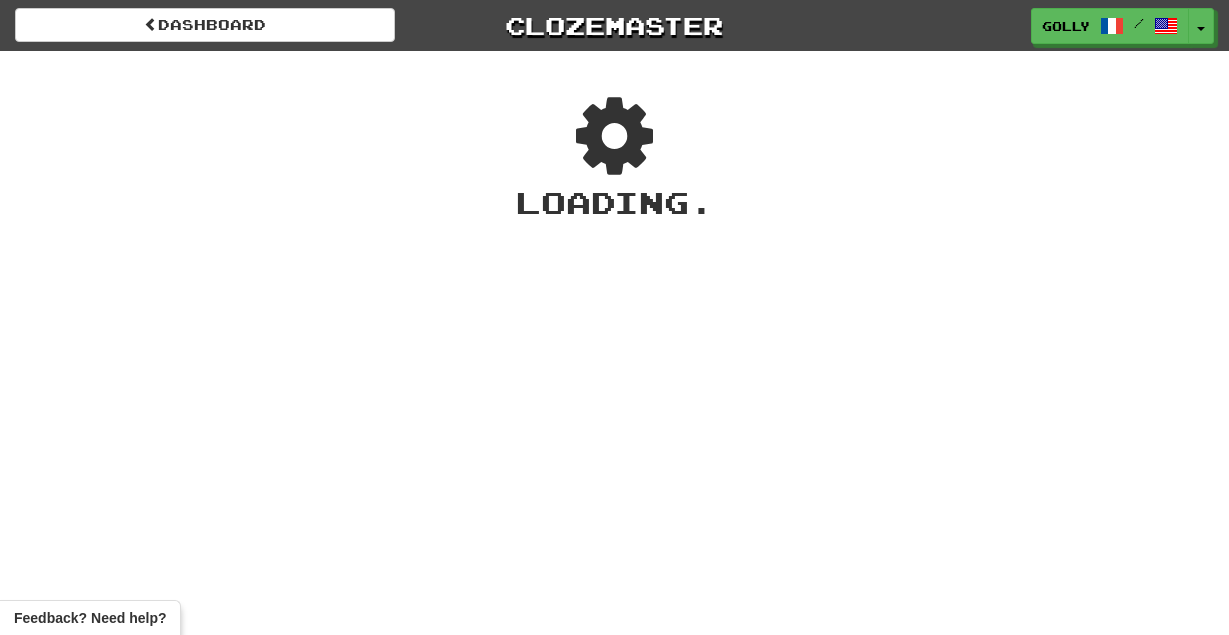 scroll, scrollTop: 0, scrollLeft: 0, axis: both 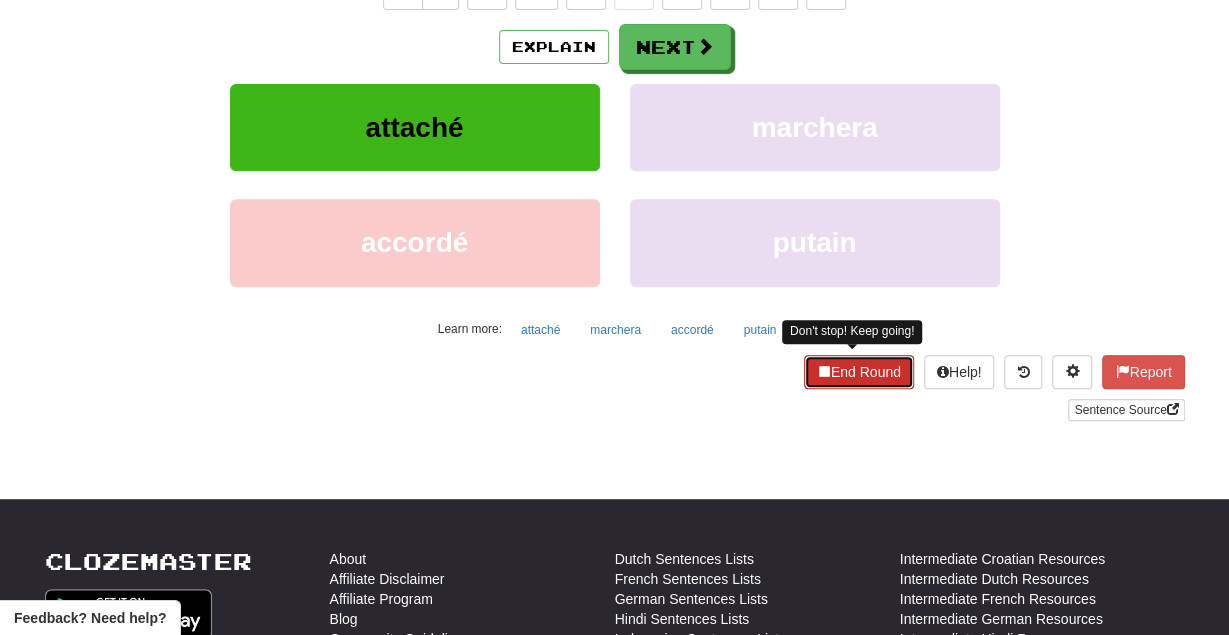 click on "End Round" at bounding box center [859, 372] 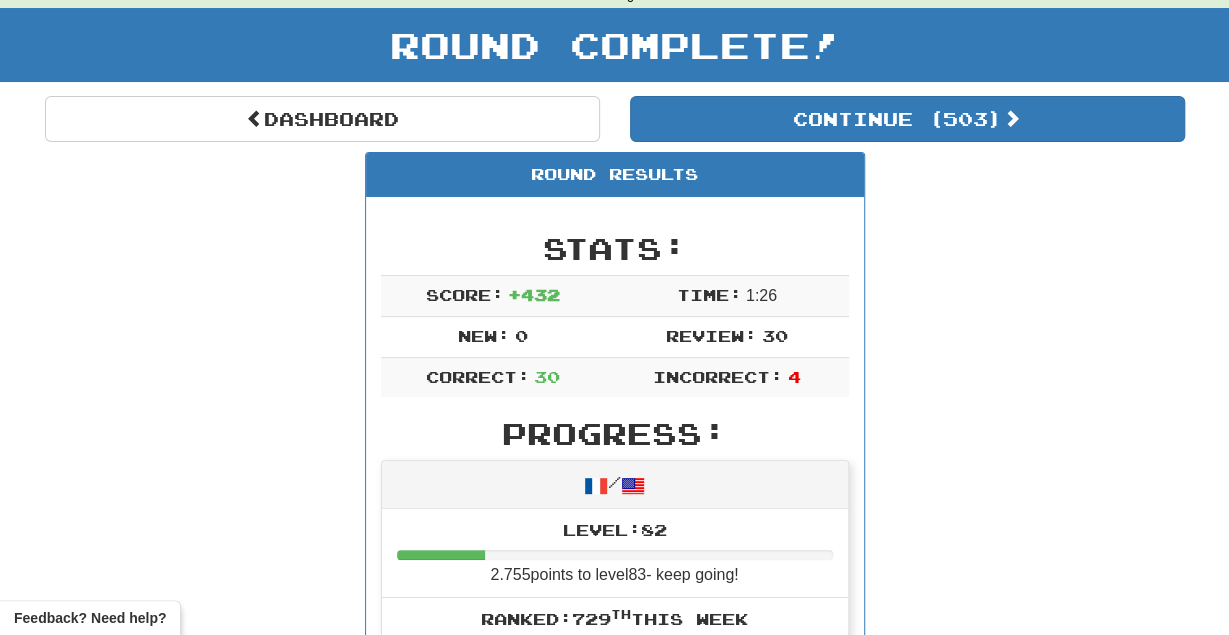scroll, scrollTop: 0, scrollLeft: 0, axis: both 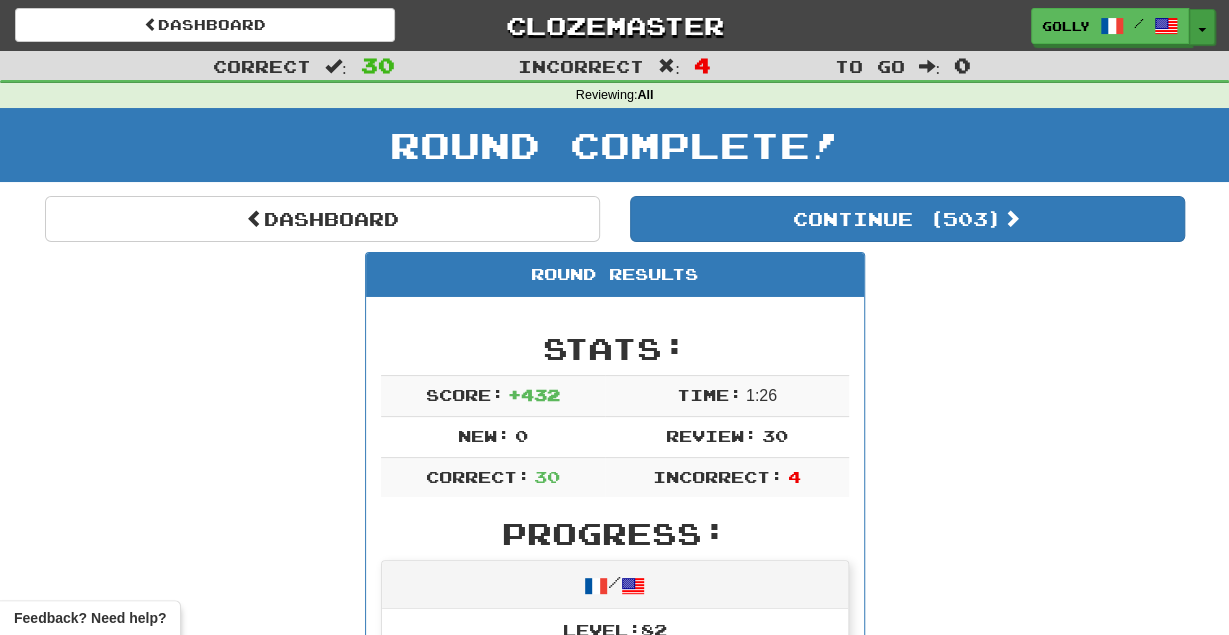 click on "Toggle Dropdown" at bounding box center [1202, 27] 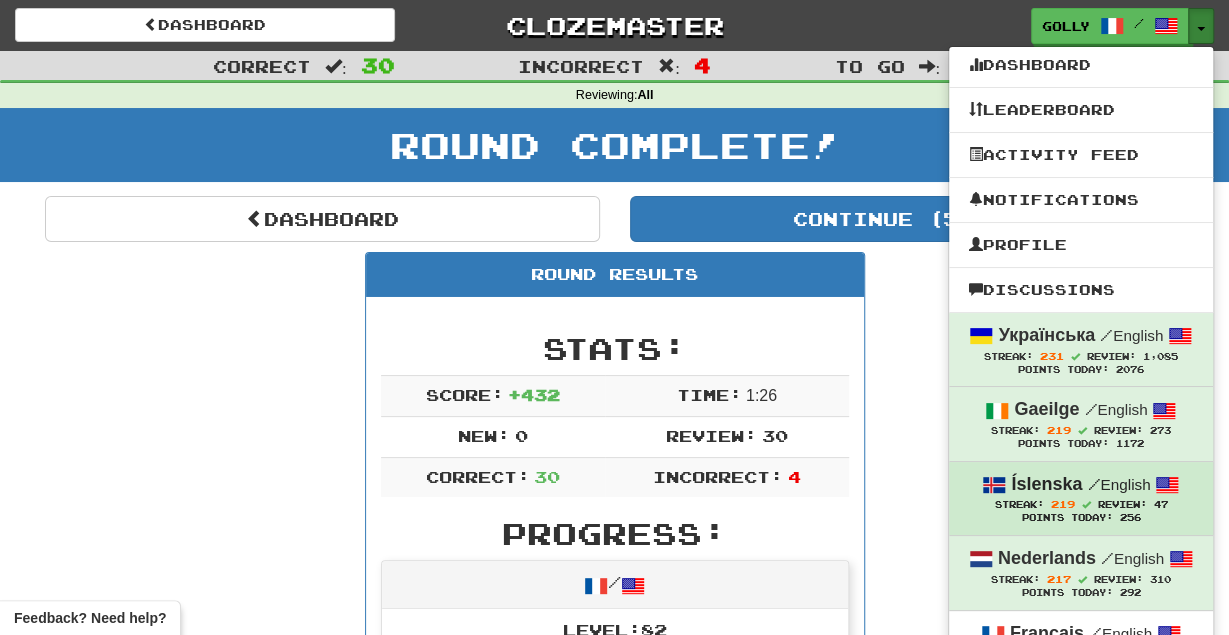 scroll, scrollTop: 180, scrollLeft: 0, axis: vertical 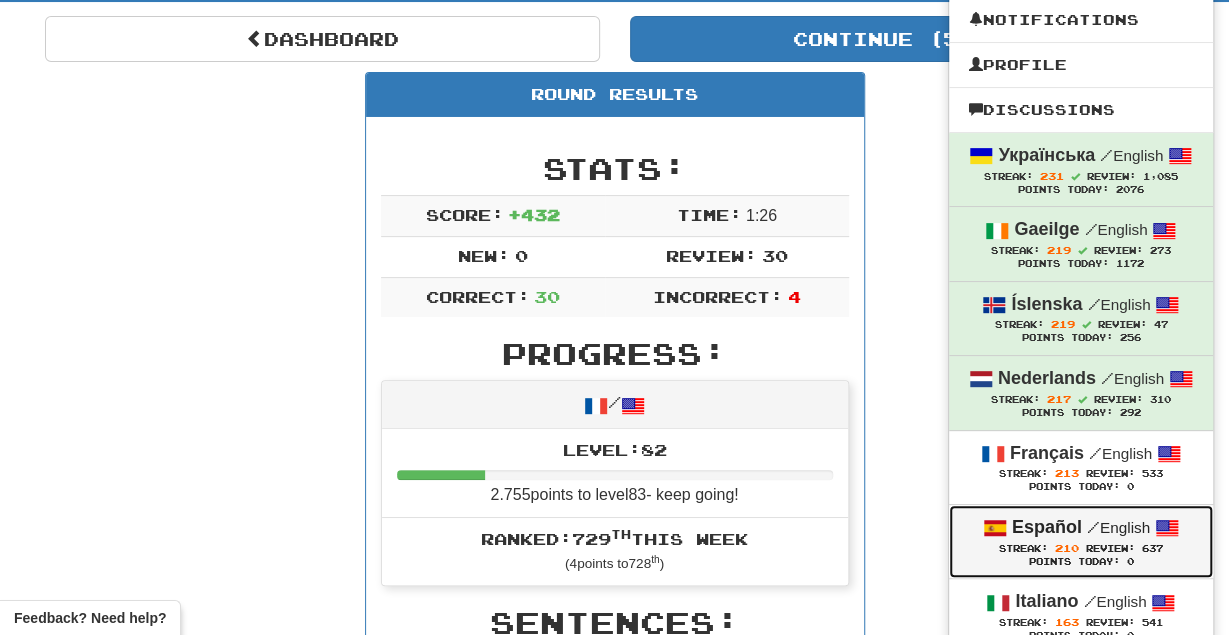 click on "Español
/
English" at bounding box center (1081, 528) 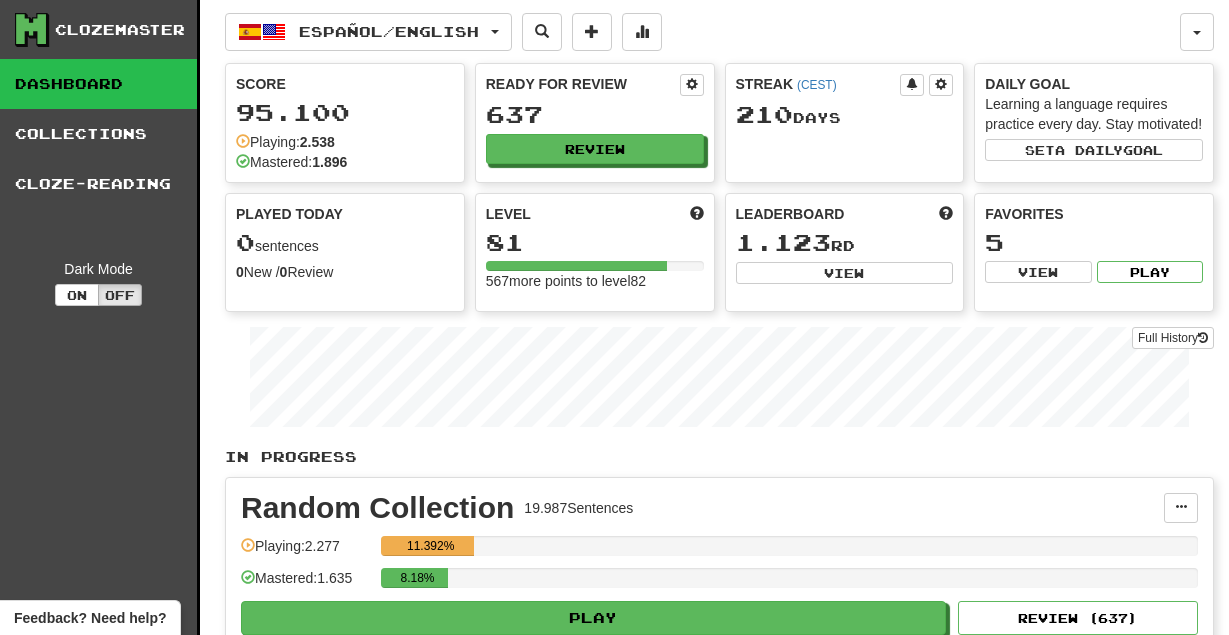 scroll, scrollTop: 0, scrollLeft: 0, axis: both 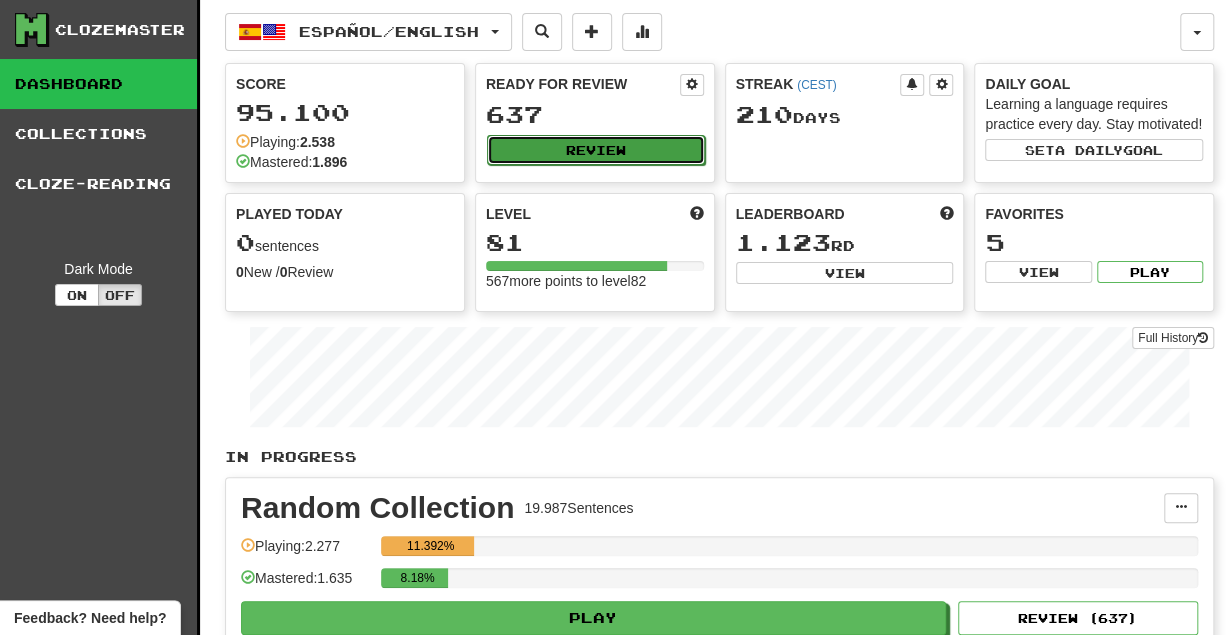 click on "Review" 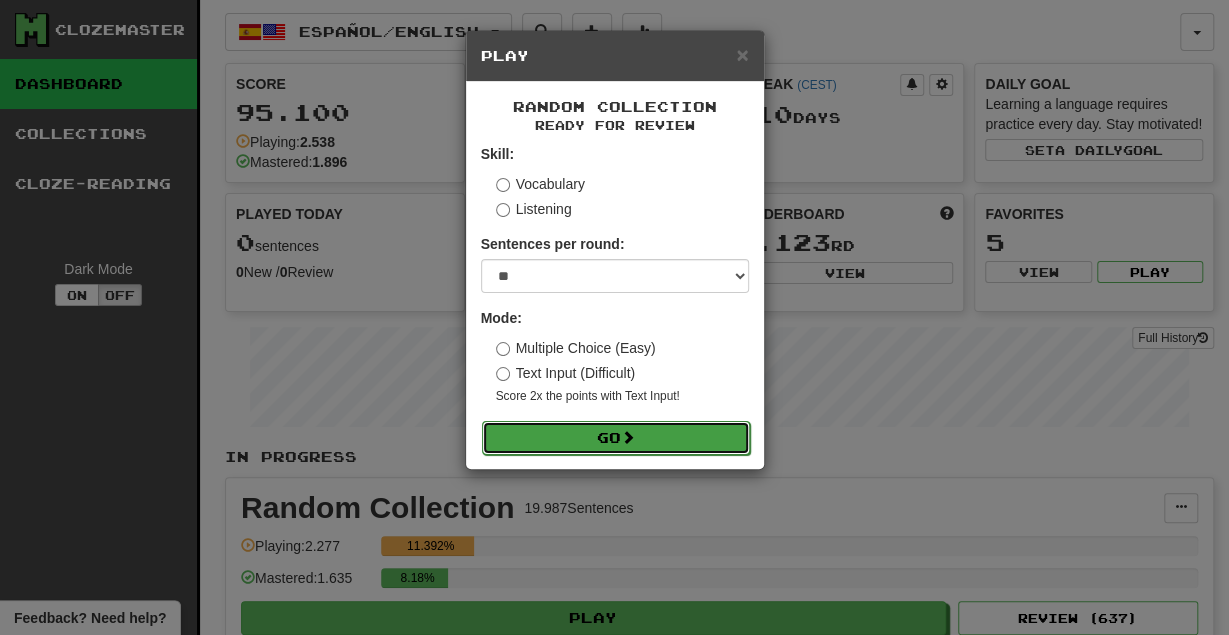 click on "Go" at bounding box center [616, 438] 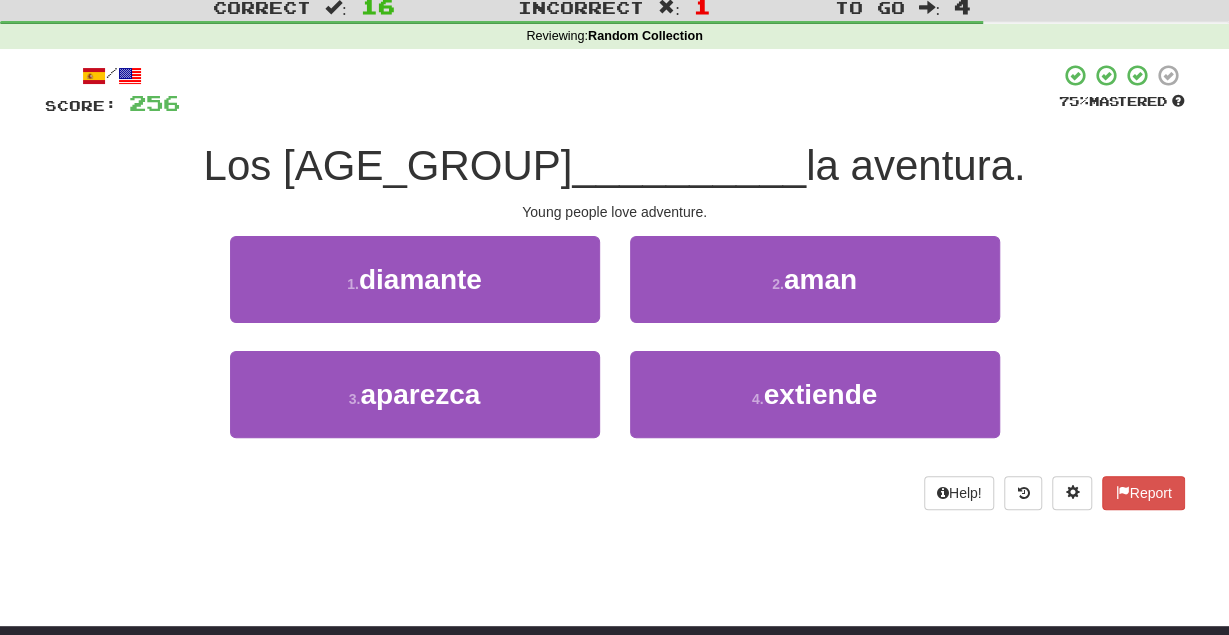 scroll, scrollTop: 0, scrollLeft: 0, axis: both 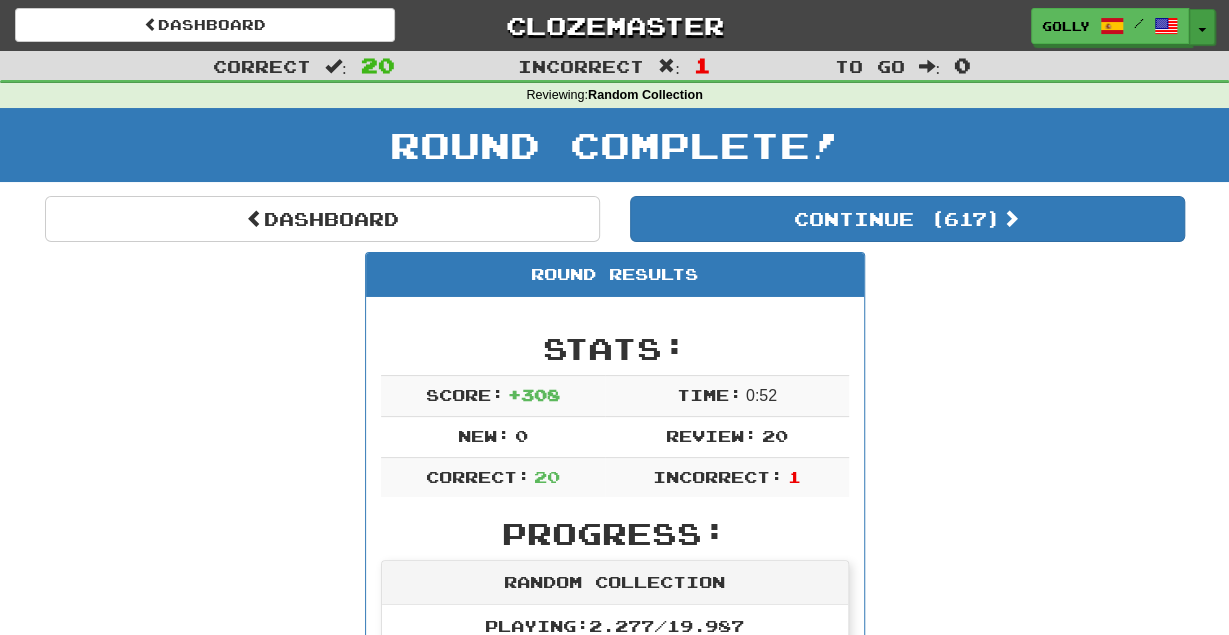 click on "Toggle Dropdown" at bounding box center (1202, 27) 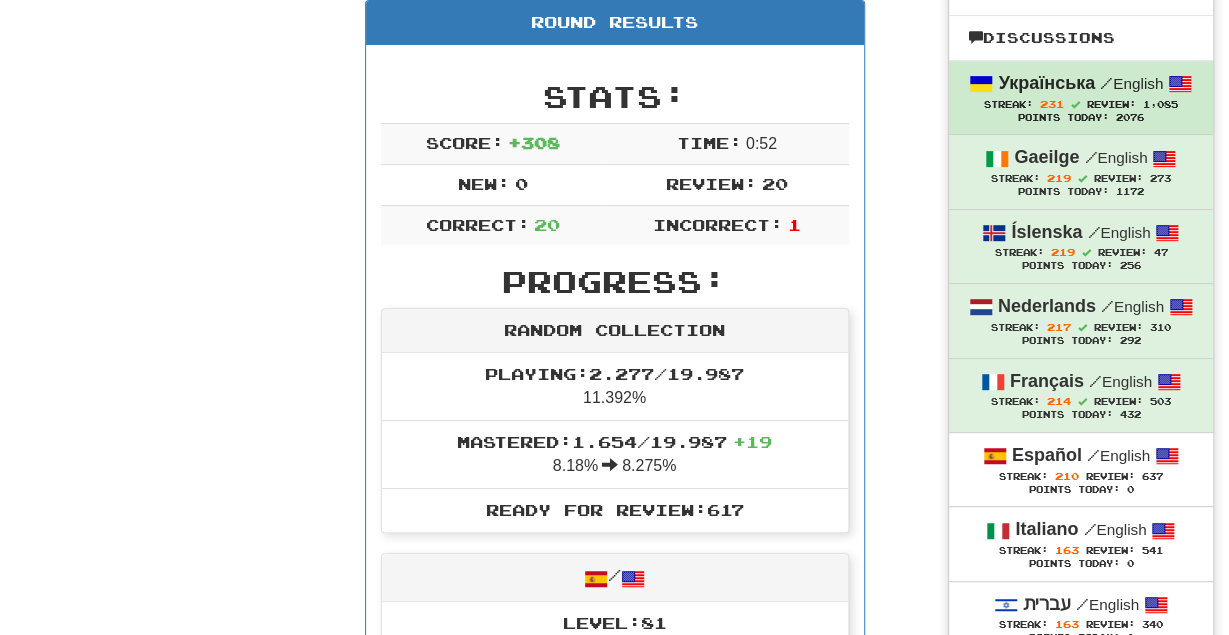 scroll, scrollTop: 253, scrollLeft: 0, axis: vertical 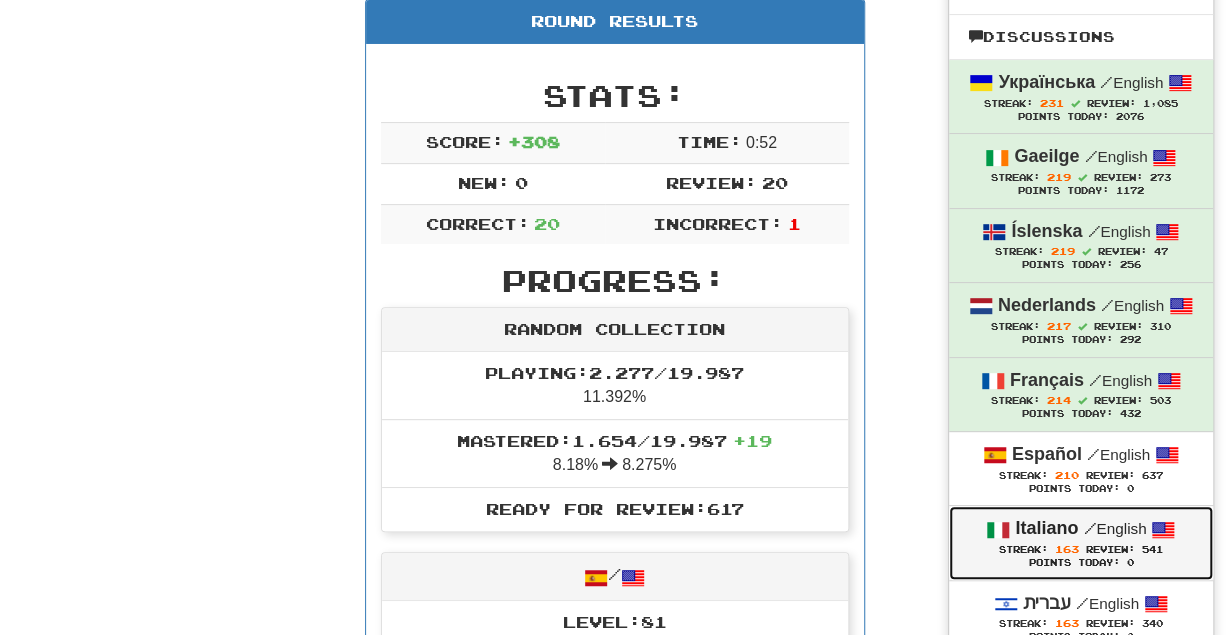 click on "Italiano" at bounding box center (1046, 528) 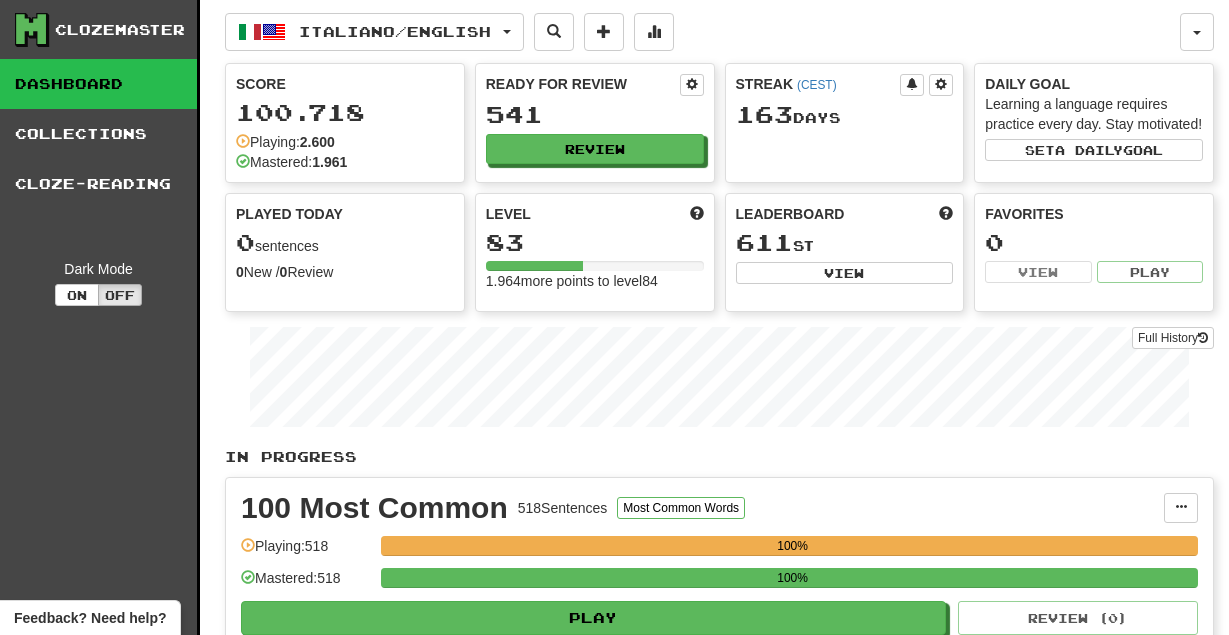 scroll, scrollTop: 0, scrollLeft: 0, axis: both 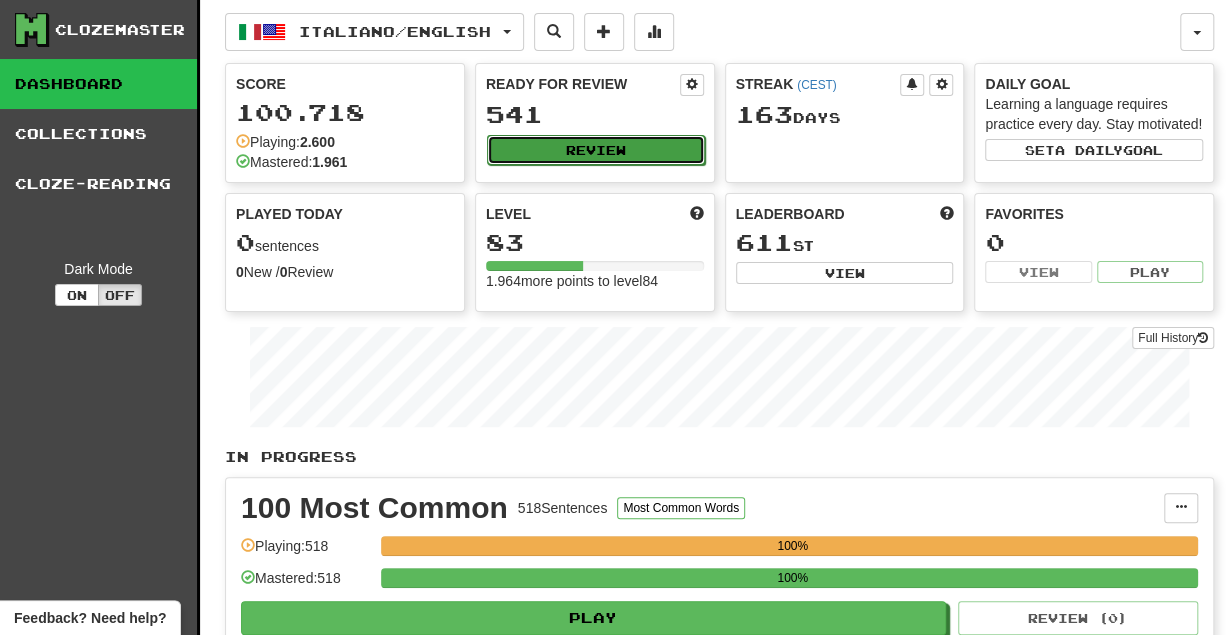 click on "Review" at bounding box center [596, 150] 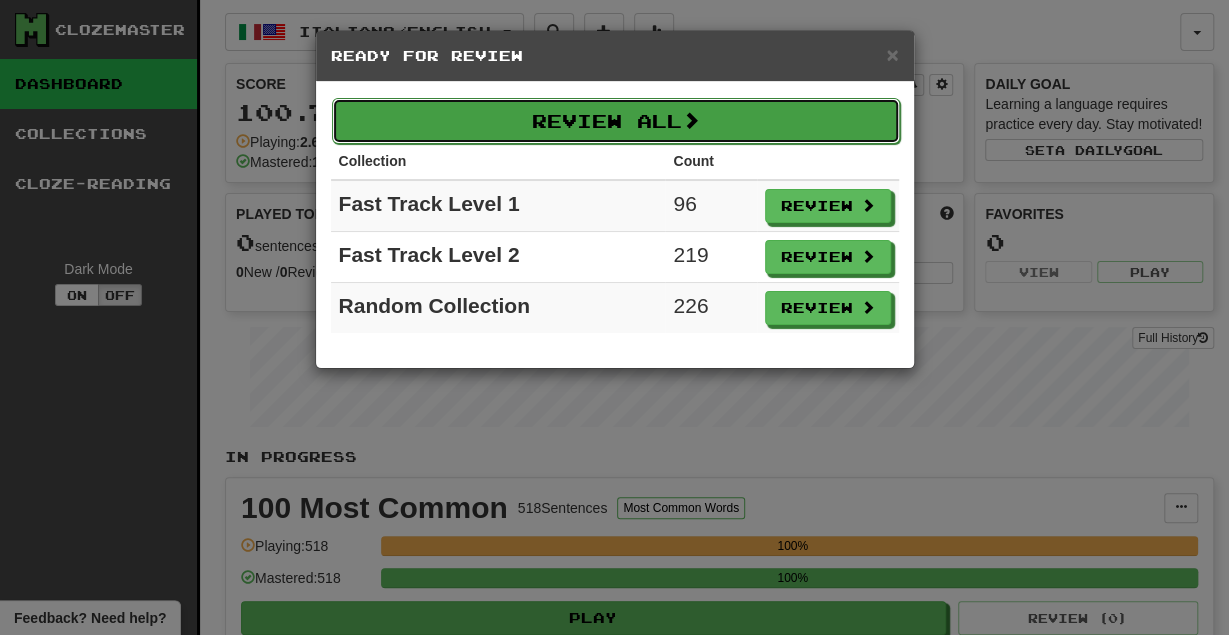 click on "Review All" at bounding box center [616, 121] 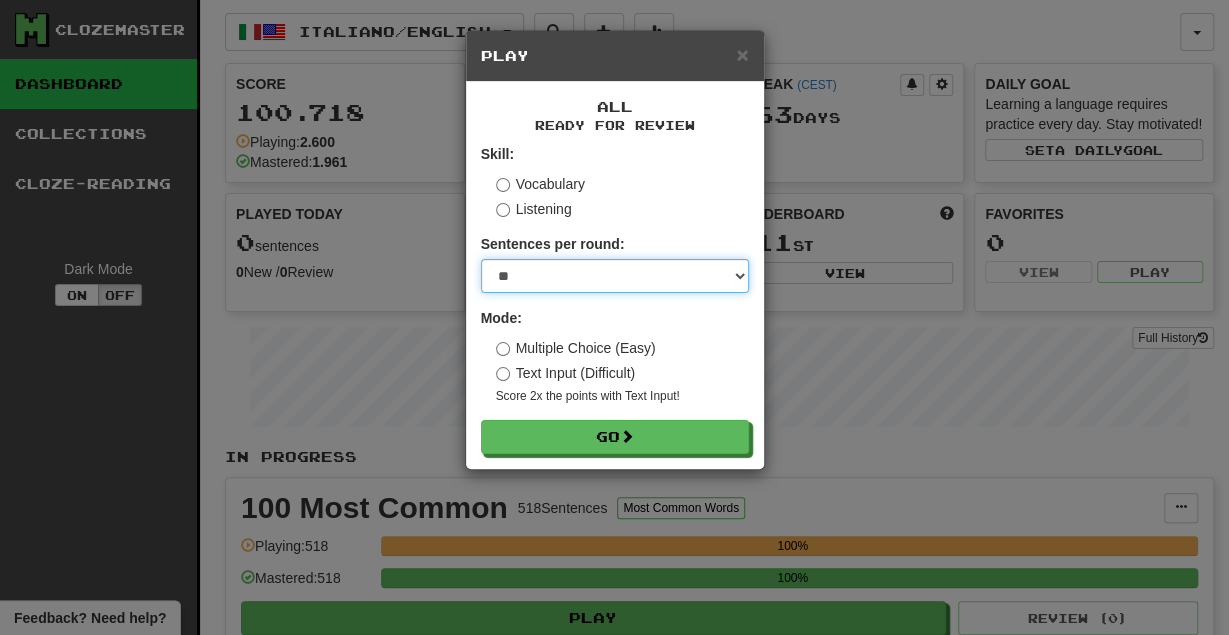 click on "* ** ** ** ** ** *** ********" at bounding box center [615, 276] 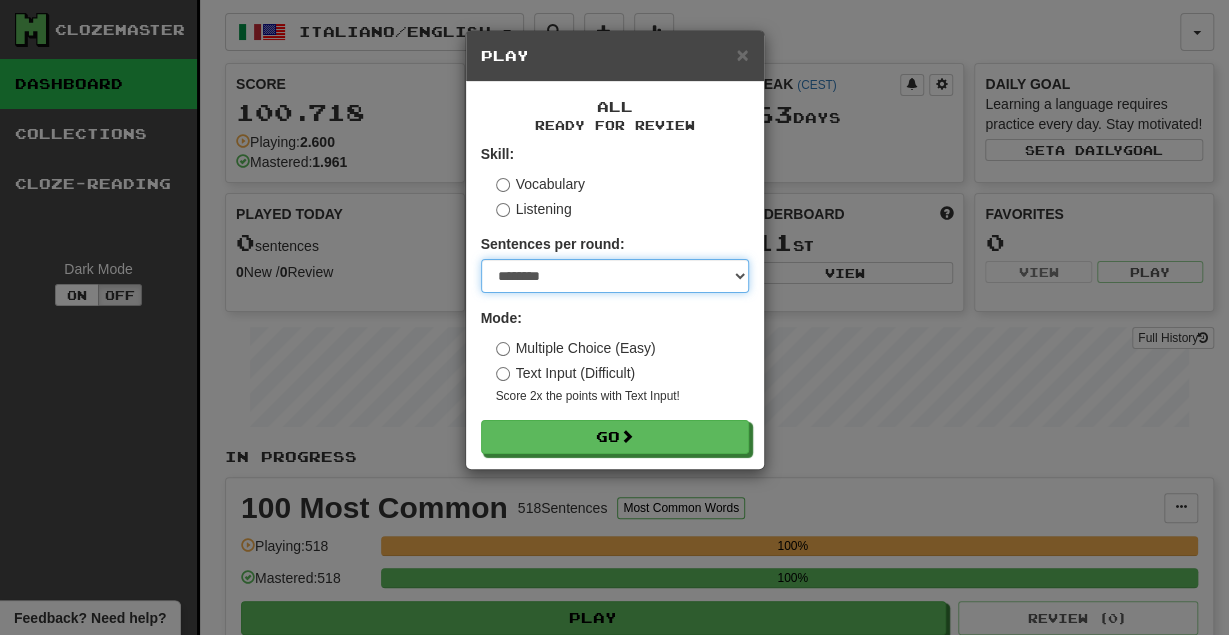 click on "********" at bounding box center [0, 0] 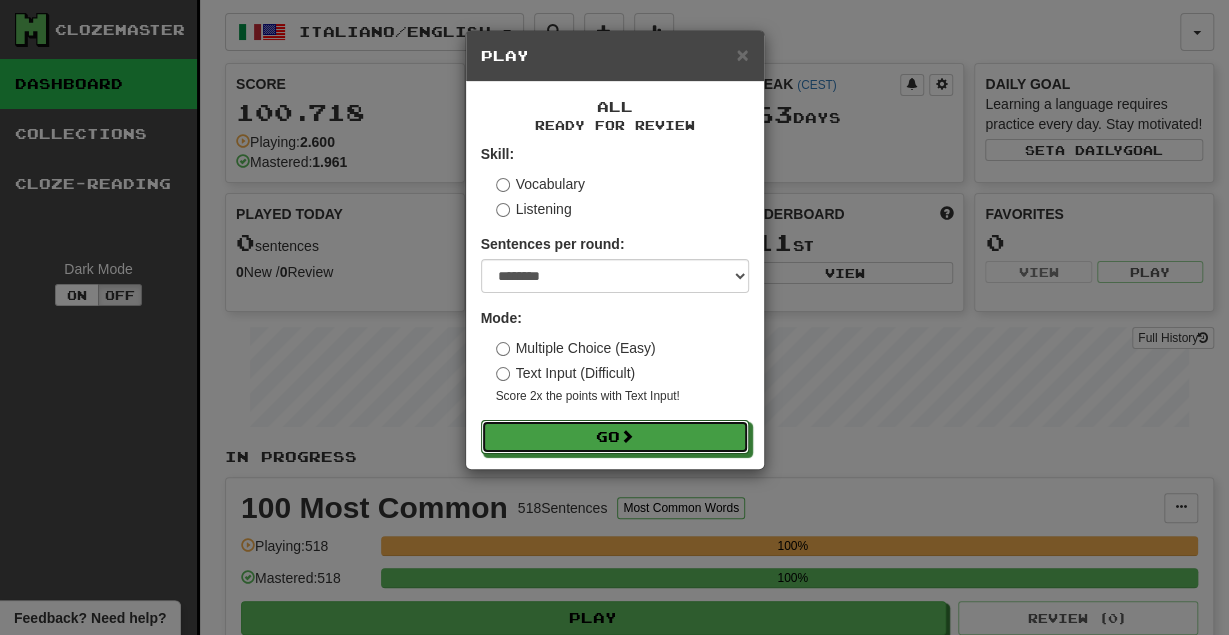 click on "Go" at bounding box center [615, 437] 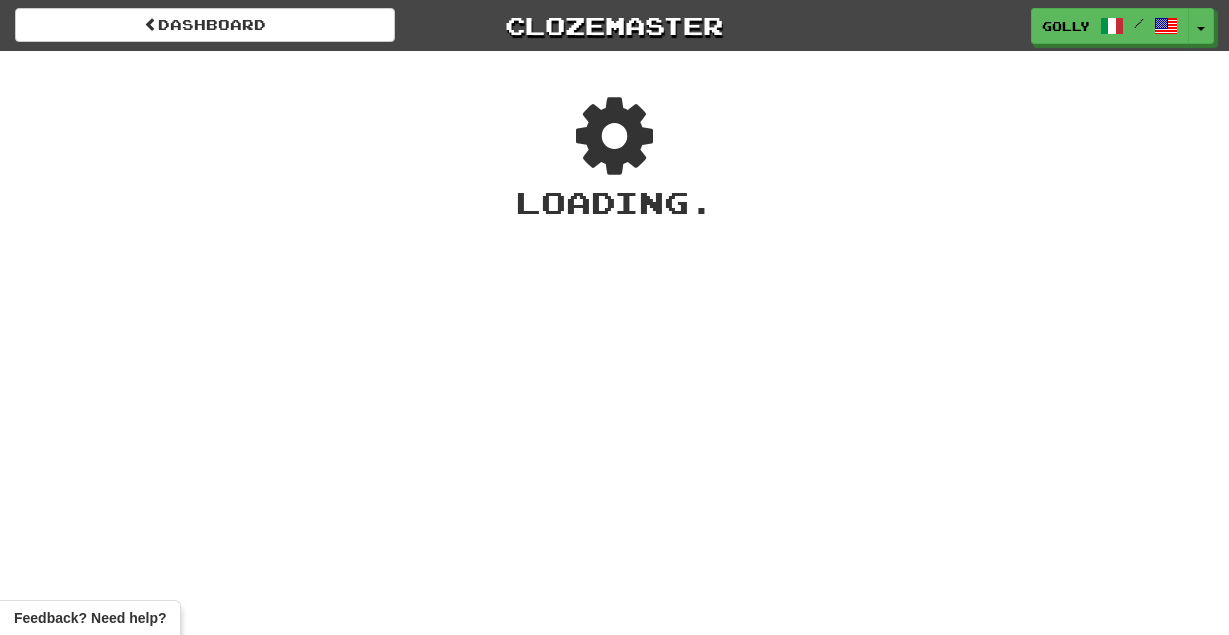 scroll, scrollTop: 0, scrollLeft: 0, axis: both 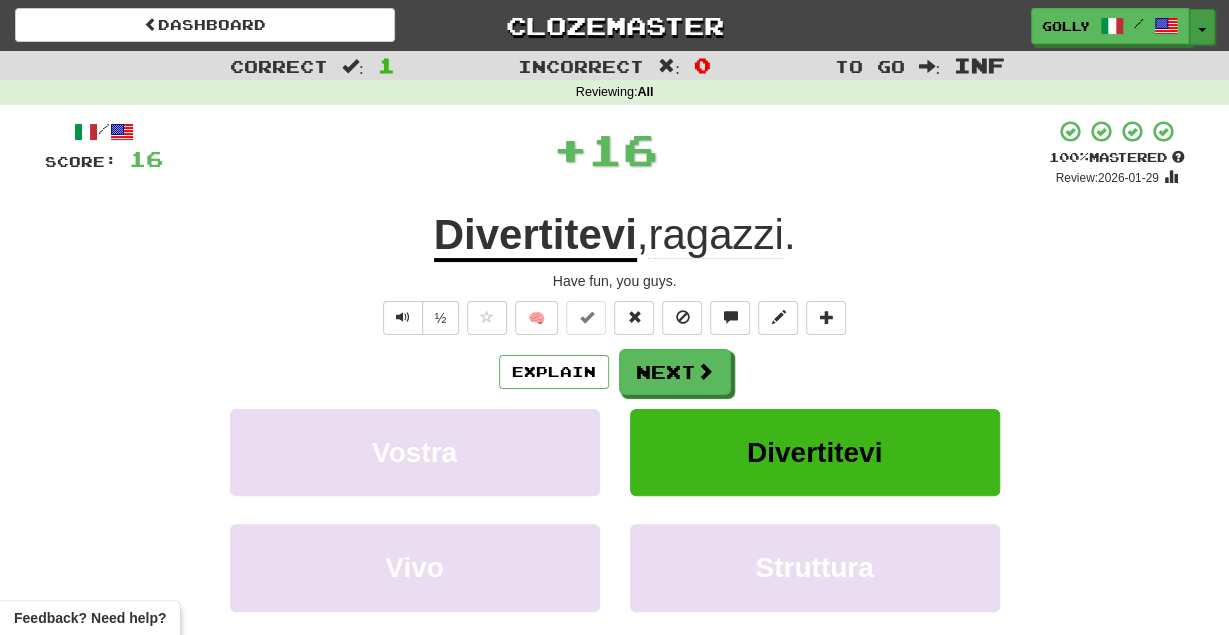 click on "Toggle Dropdown" at bounding box center (1202, 27) 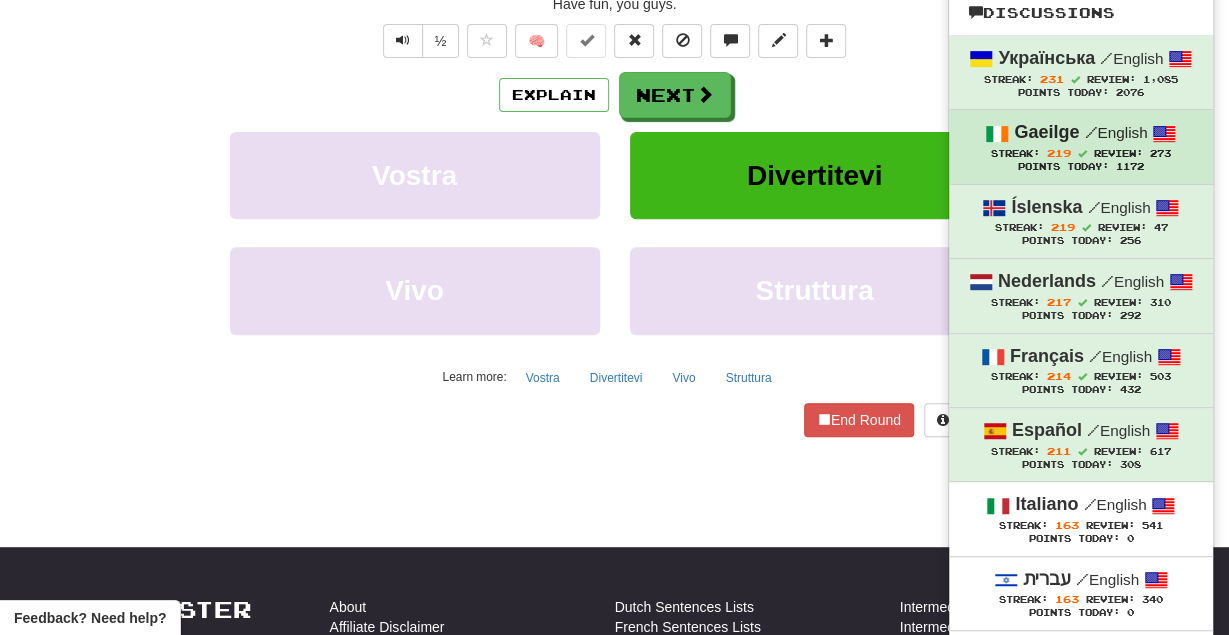 scroll, scrollTop: 280, scrollLeft: 0, axis: vertical 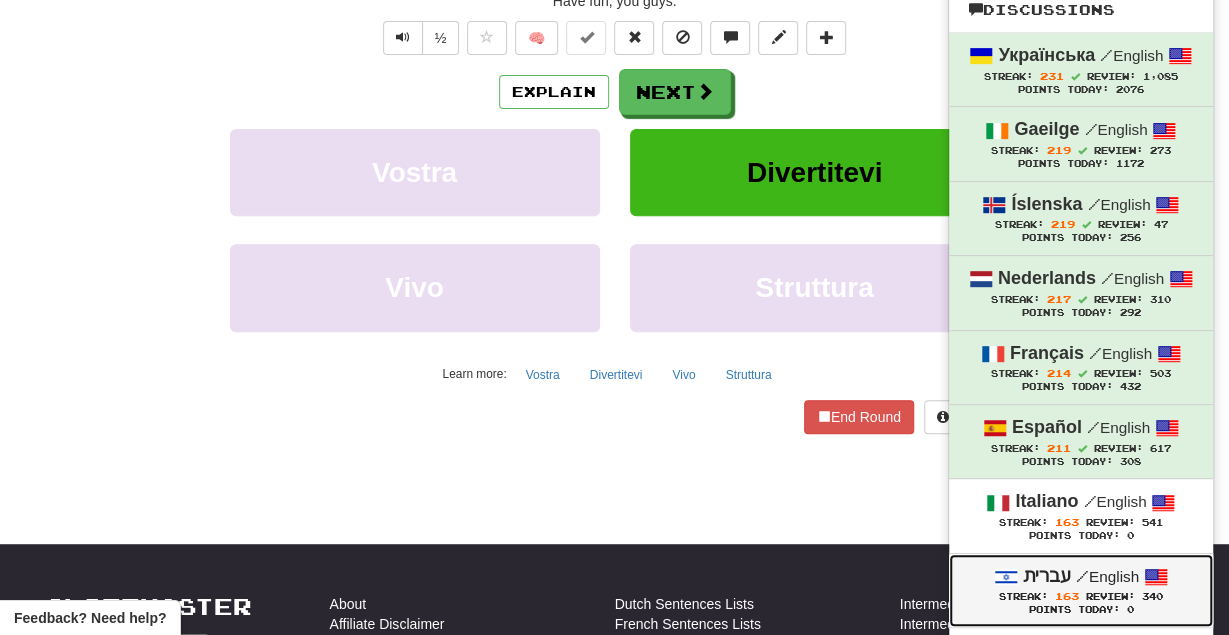 click on "עברית" at bounding box center (1047, 576) 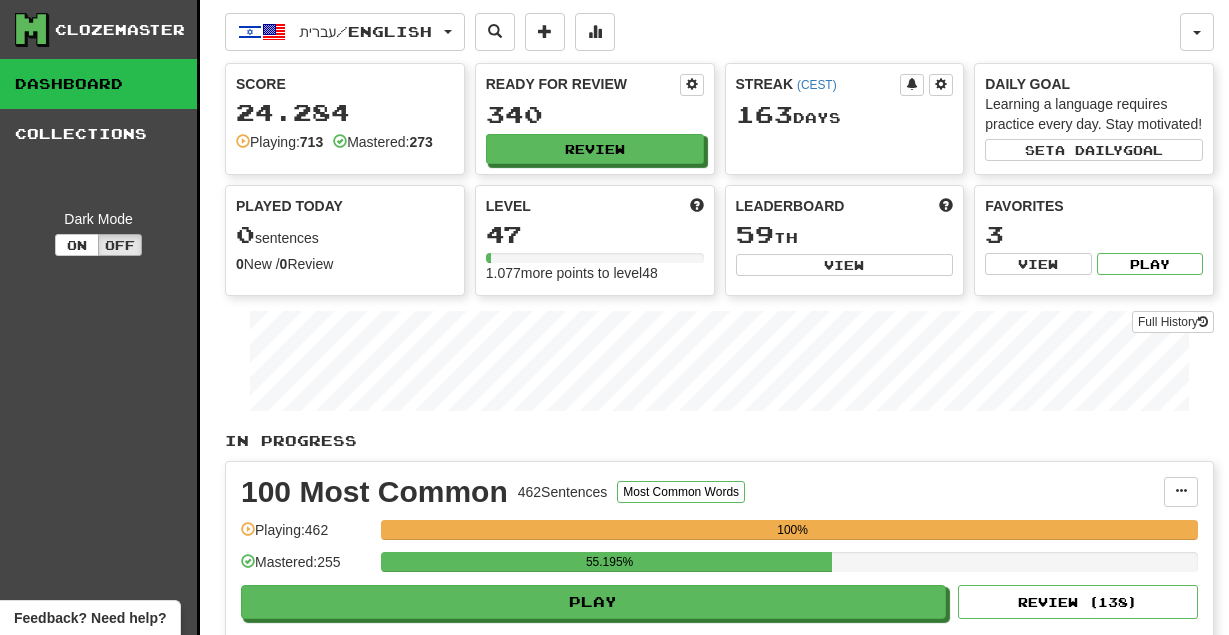 scroll, scrollTop: 0, scrollLeft: 0, axis: both 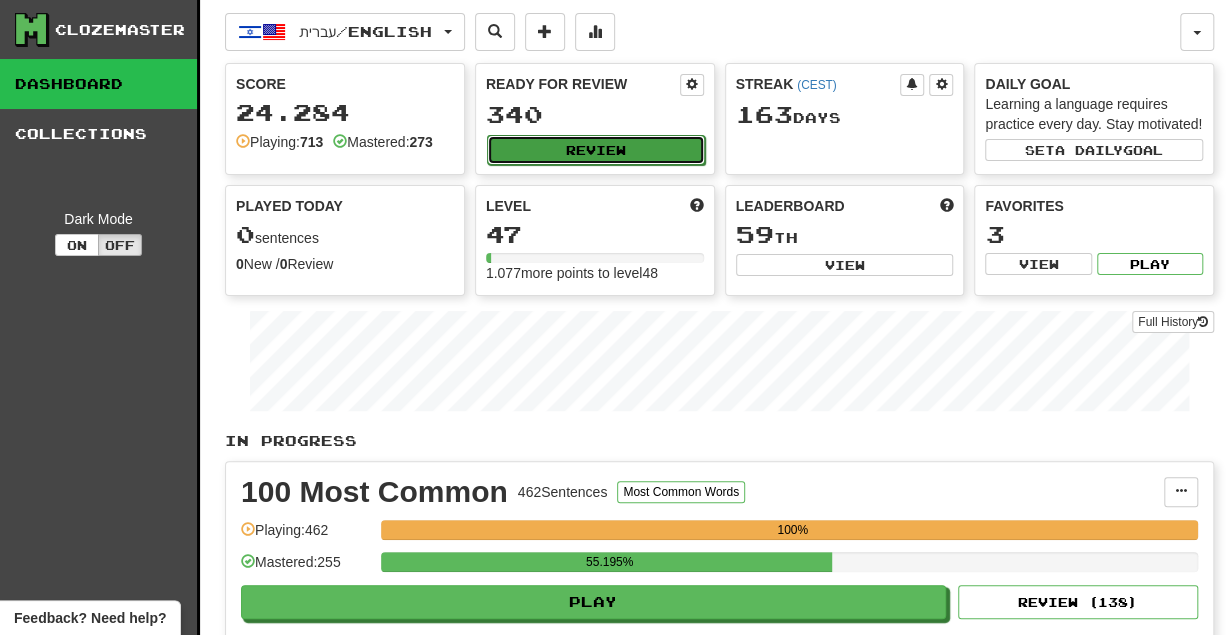click on "Review" at bounding box center [596, 150] 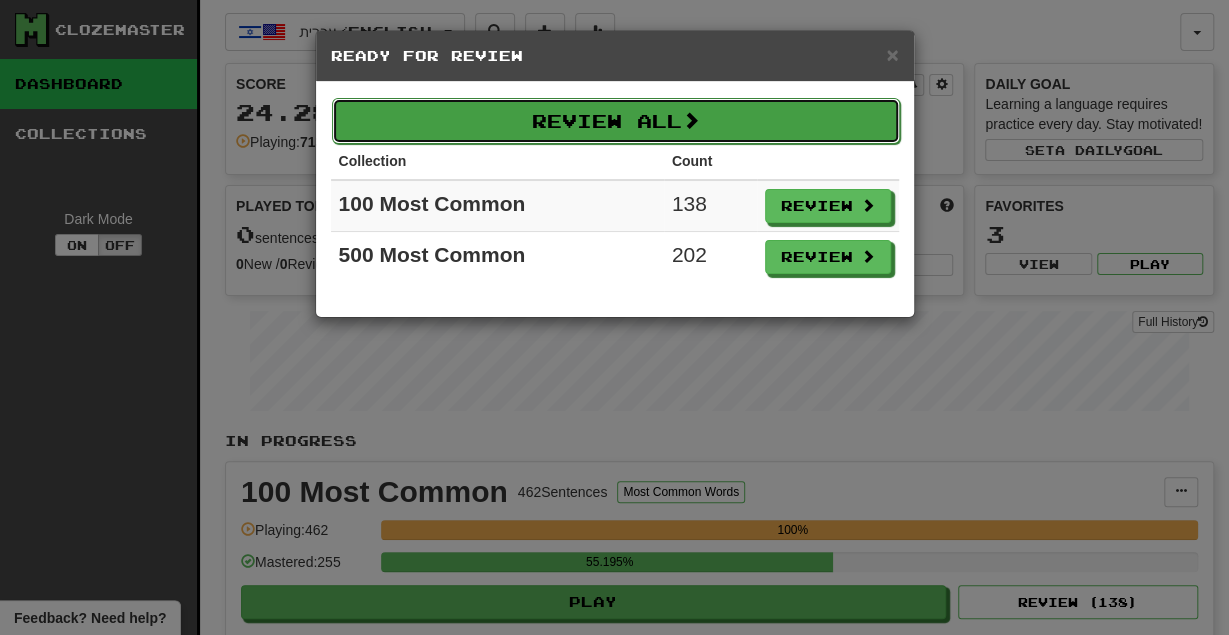 click on "Review All" at bounding box center [616, 121] 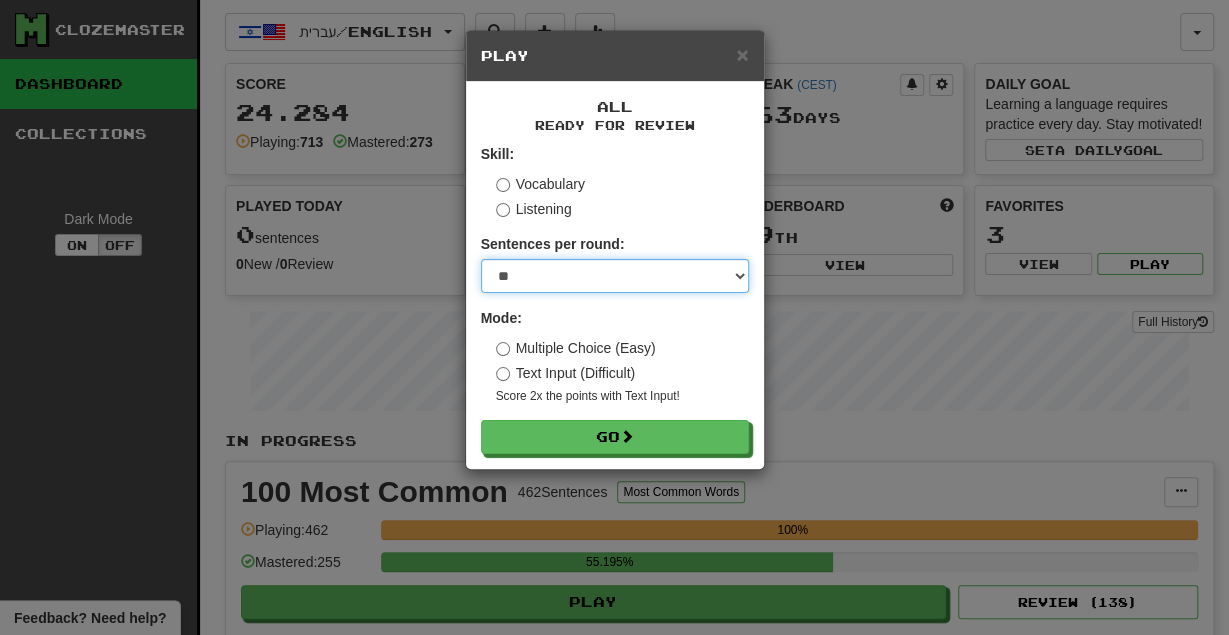 click on "* ** ** ** ** ** *** ********" at bounding box center [615, 276] 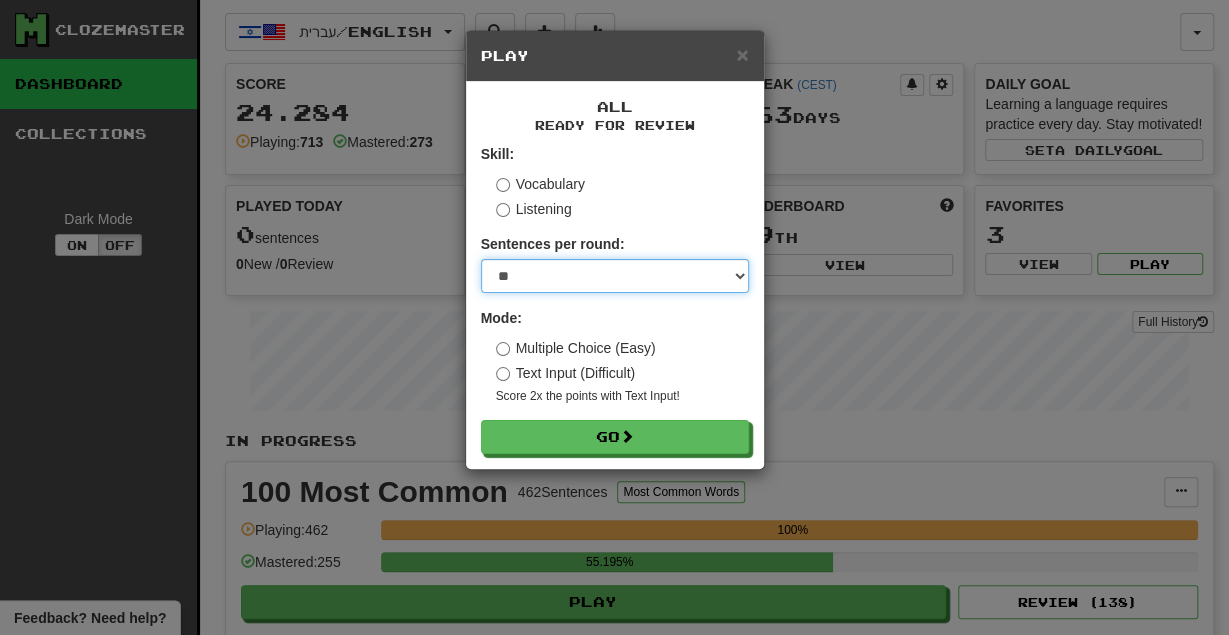 select on "********" 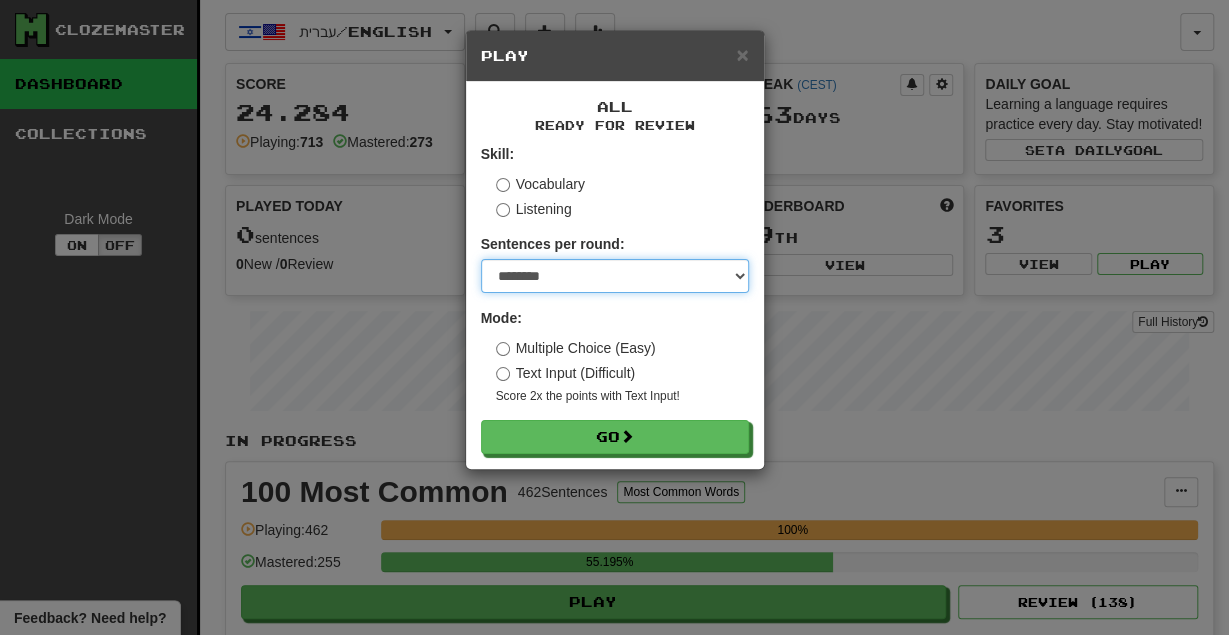 click on "********" at bounding box center [0, 0] 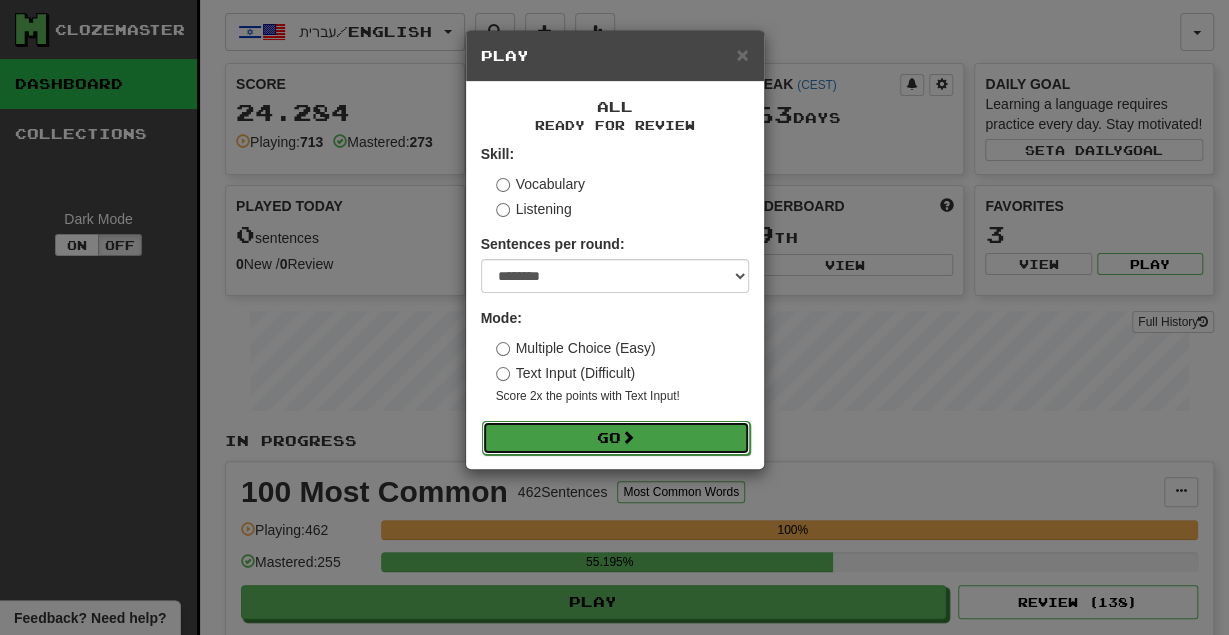 click on "Go" at bounding box center [616, 438] 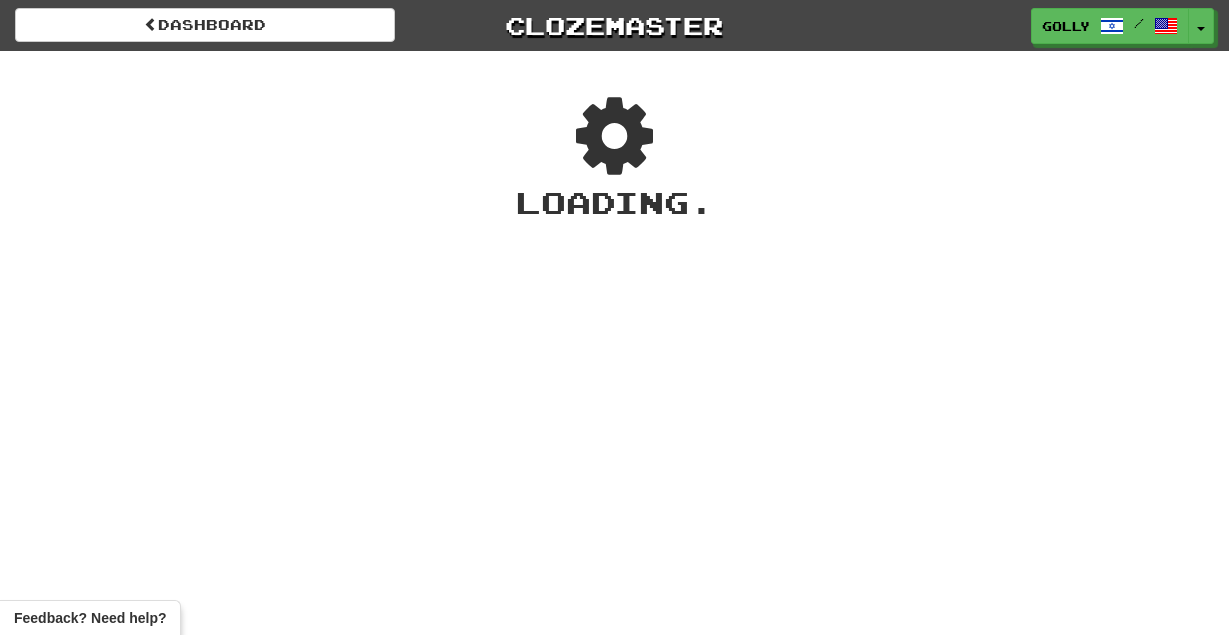 scroll, scrollTop: 0, scrollLeft: 0, axis: both 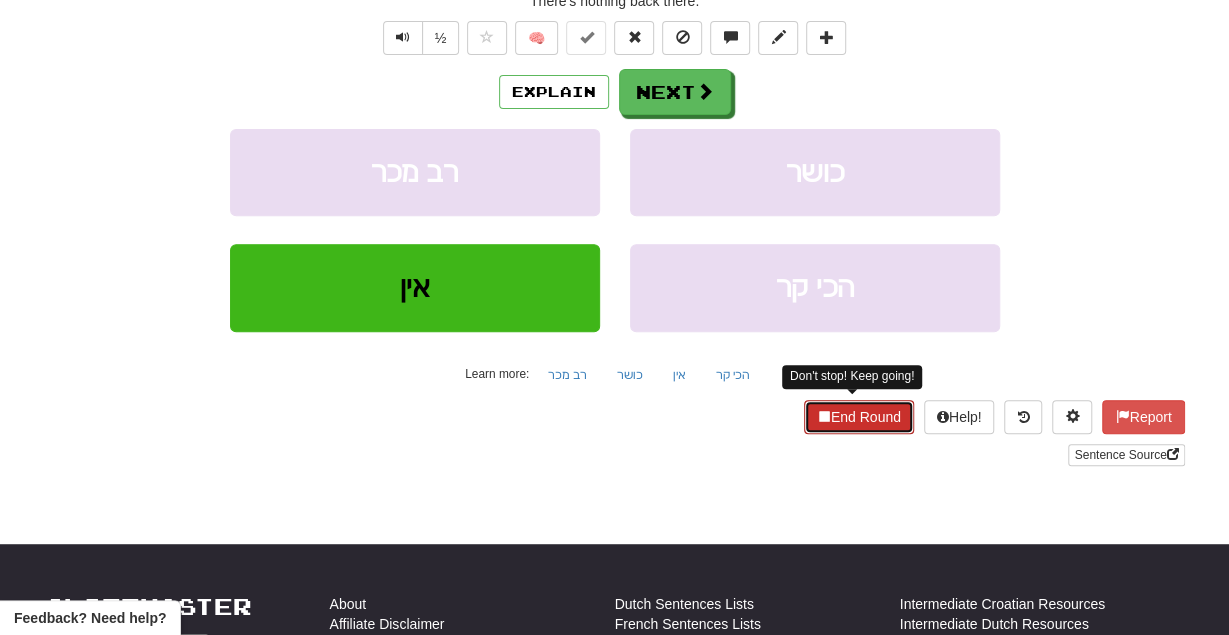 click on "End Round" at bounding box center (859, 417) 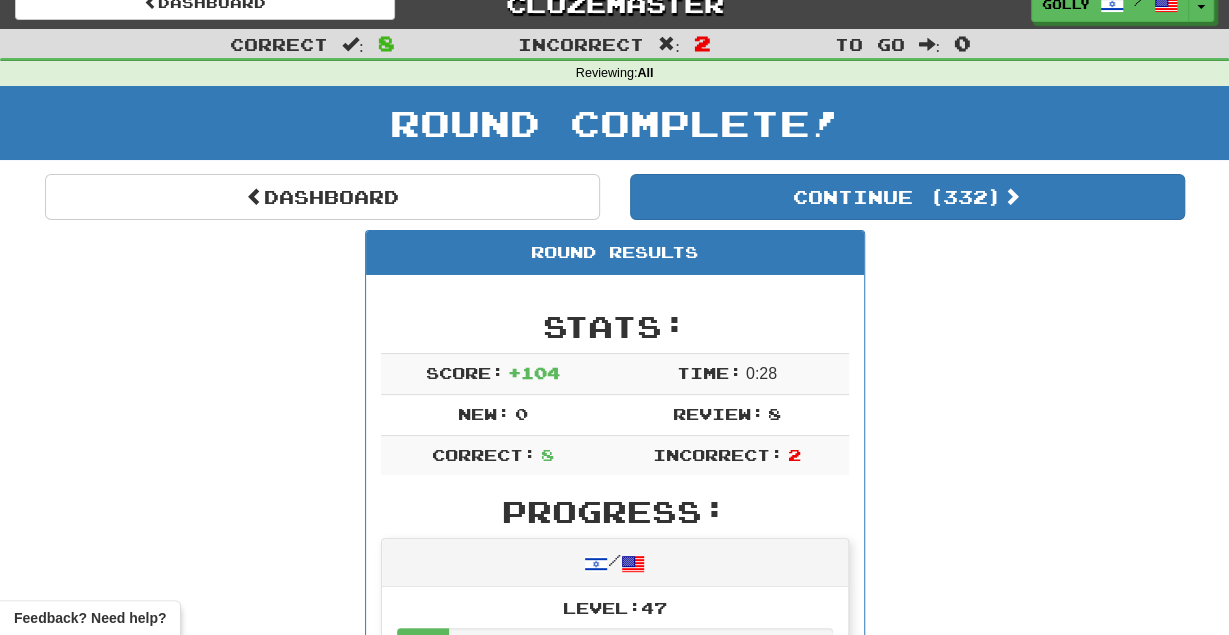 scroll, scrollTop: 0, scrollLeft: 0, axis: both 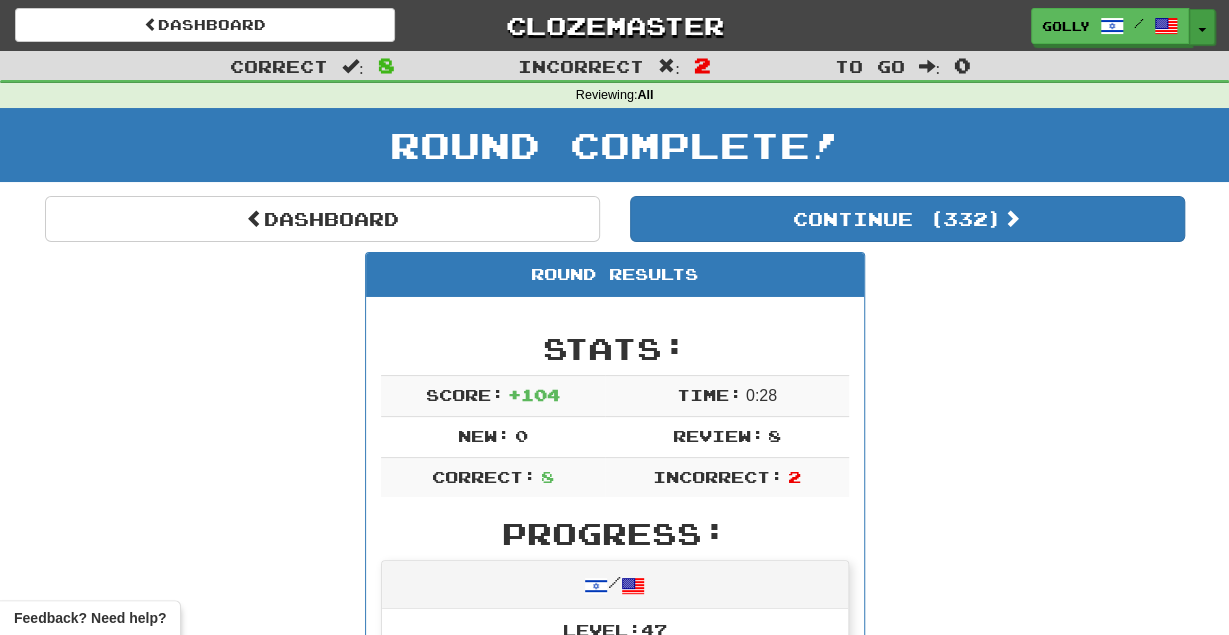 click at bounding box center (1202, 30) 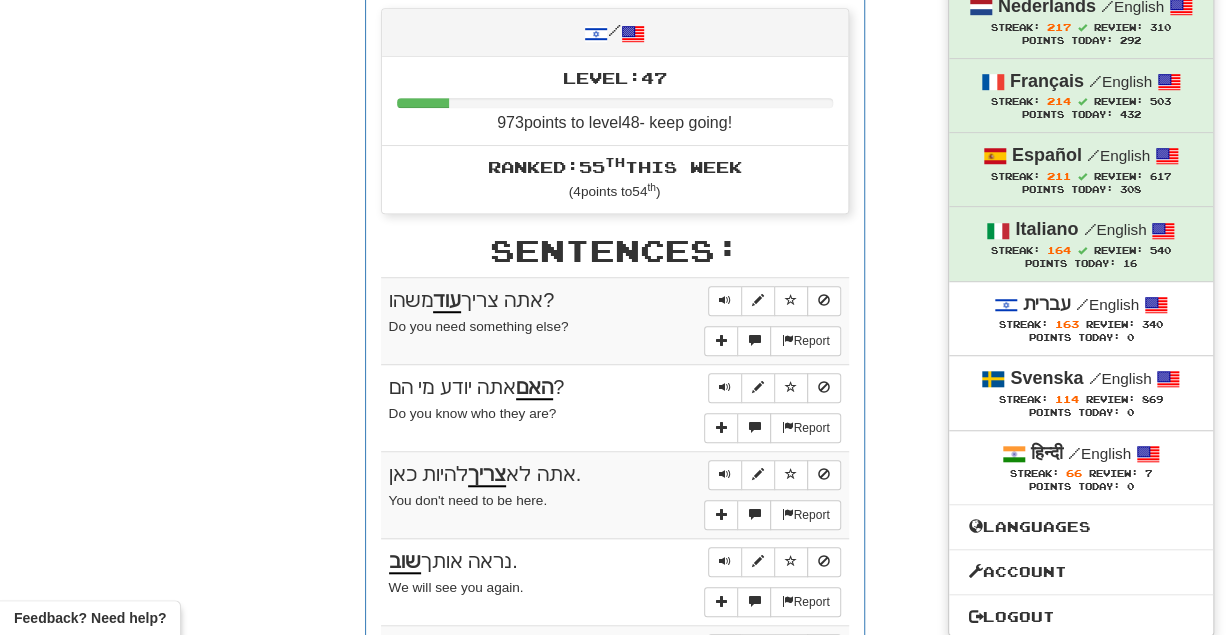 scroll, scrollTop: 556, scrollLeft: 0, axis: vertical 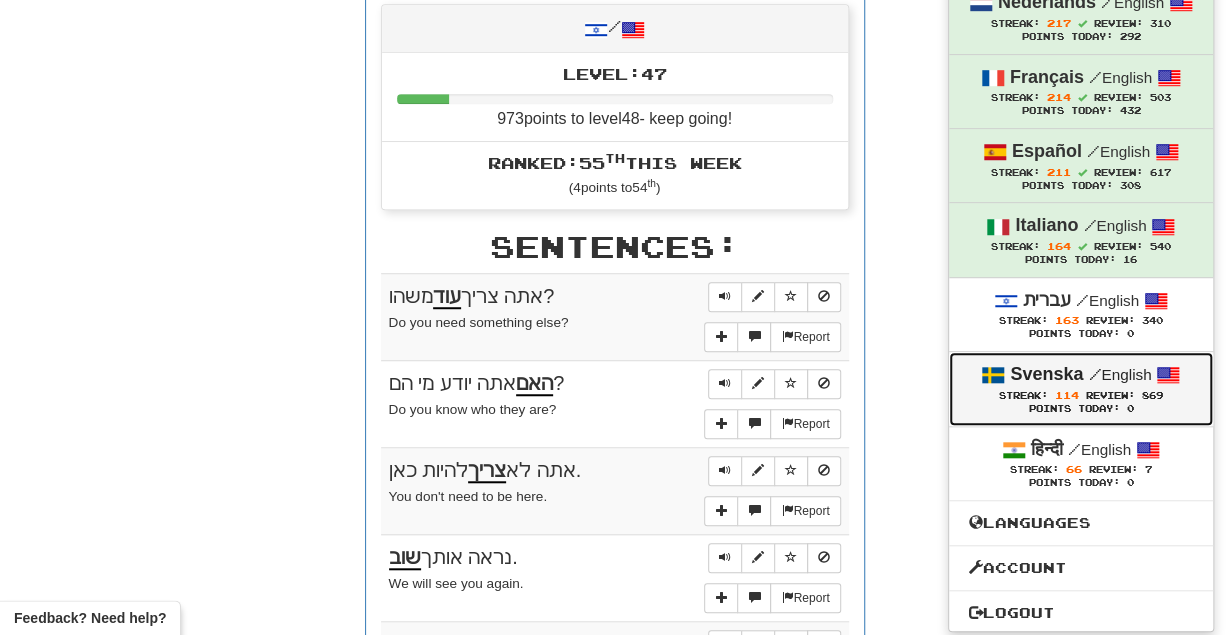 click on "Streak:
114
Review:
869" at bounding box center [1081, 395] 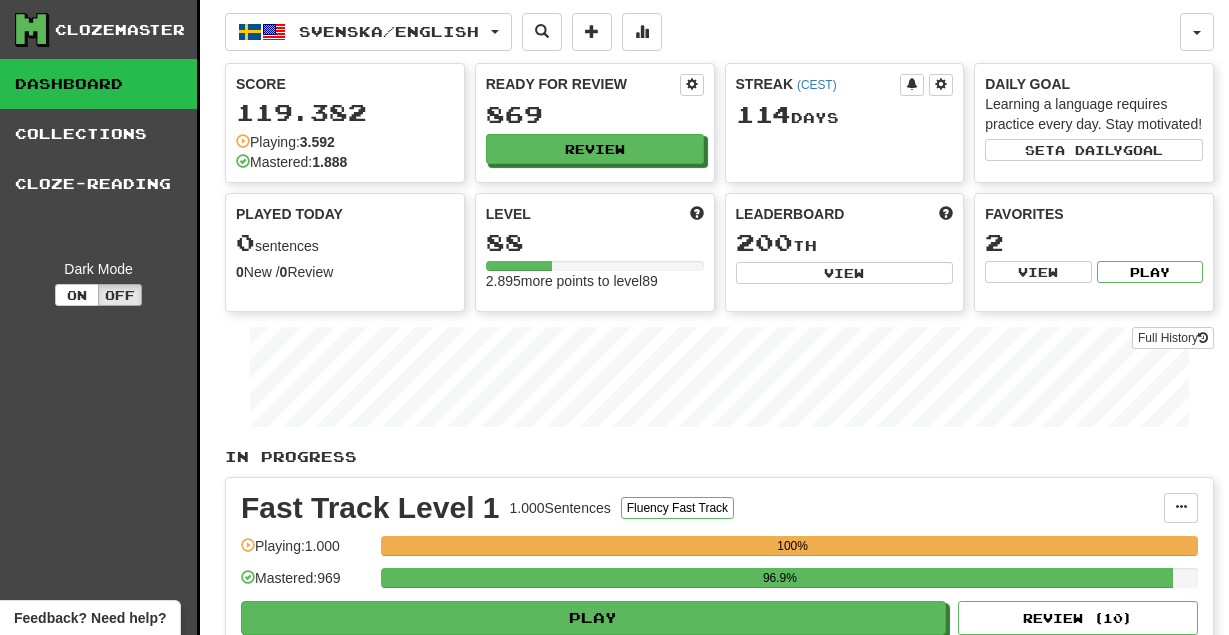 scroll, scrollTop: 0, scrollLeft: 0, axis: both 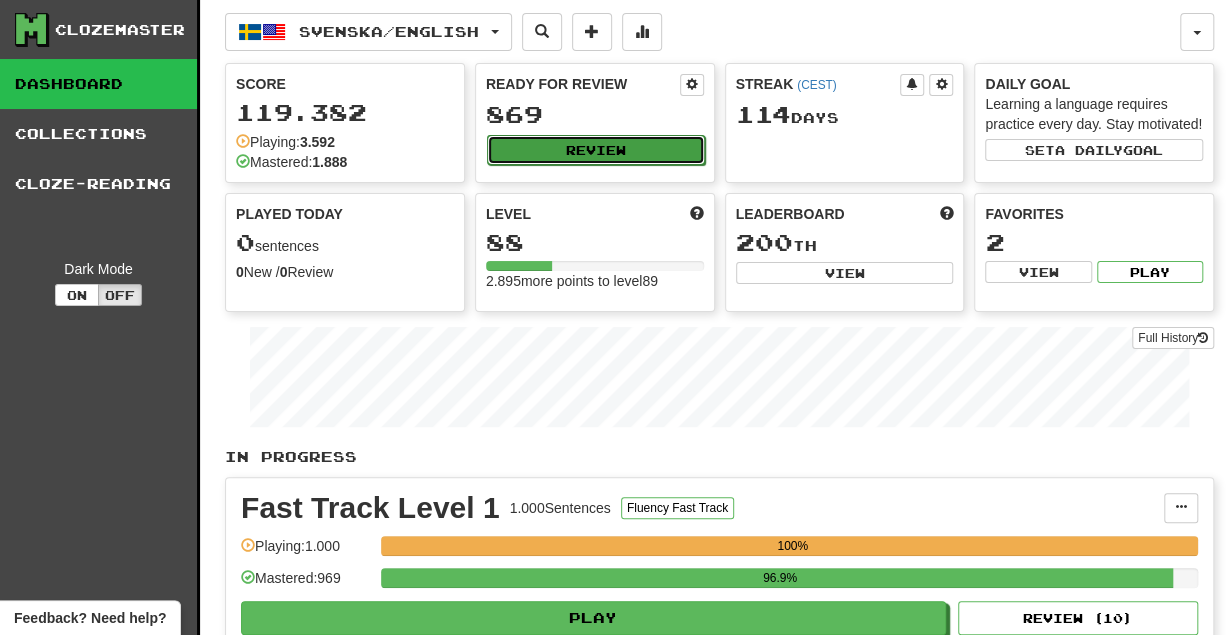 click on "Review" at bounding box center (596, 150) 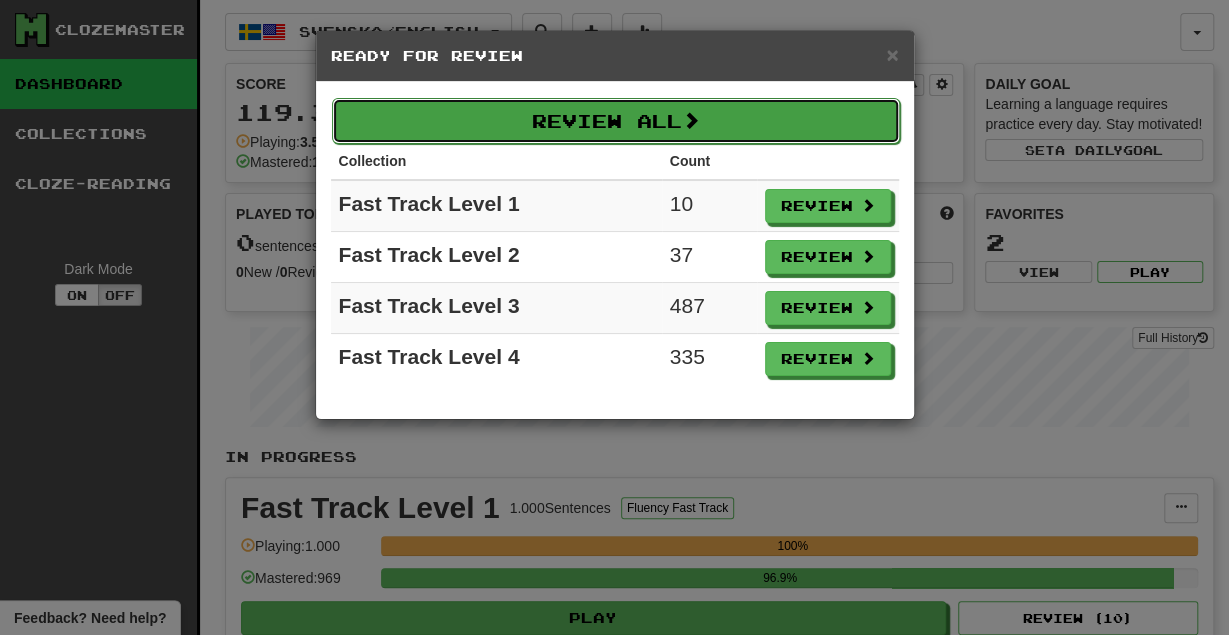 click on "Review All" at bounding box center (616, 121) 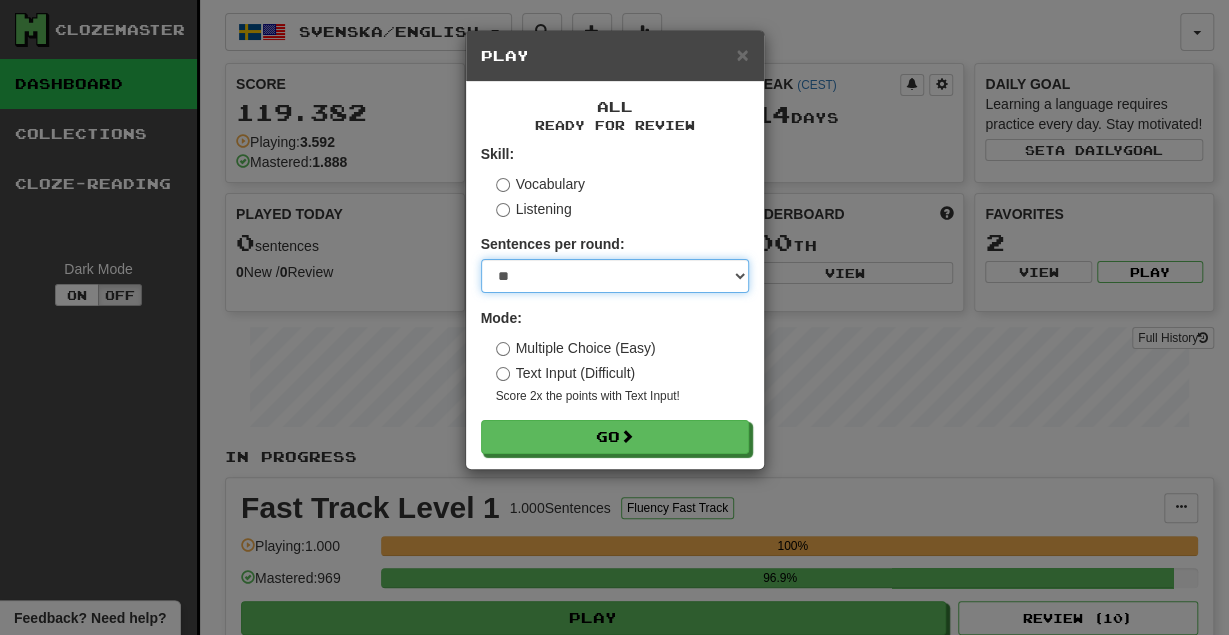 click on "* ** ** ** ** ** *** ********" at bounding box center [615, 276] 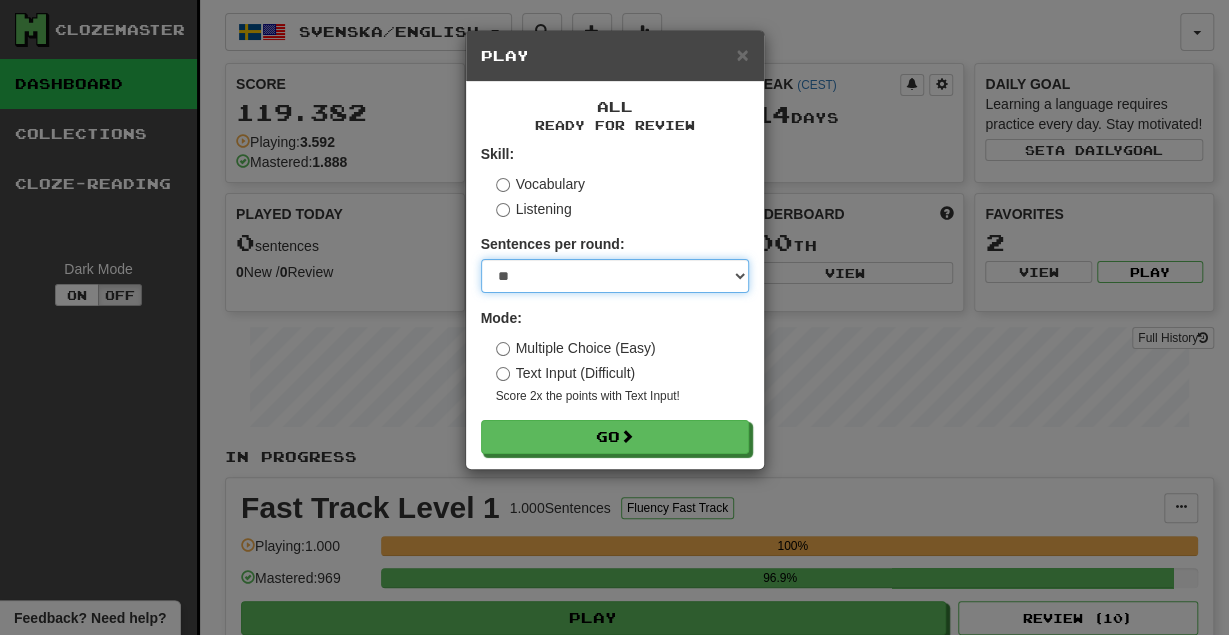 select on "********" 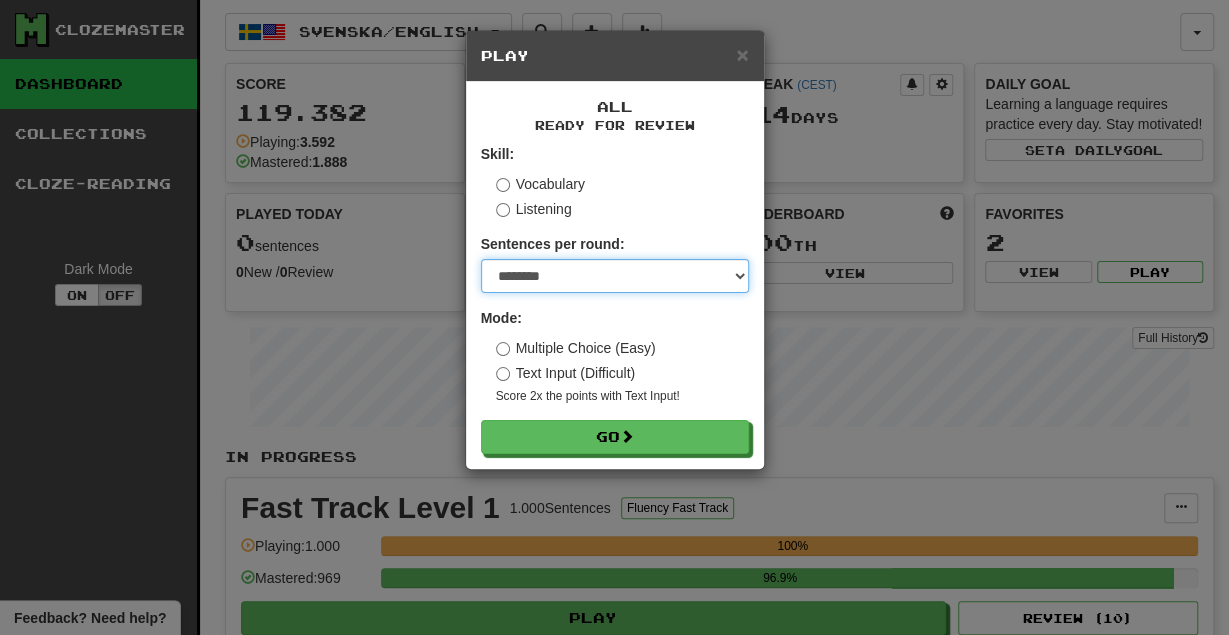 click on "********" at bounding box center (0, 0) 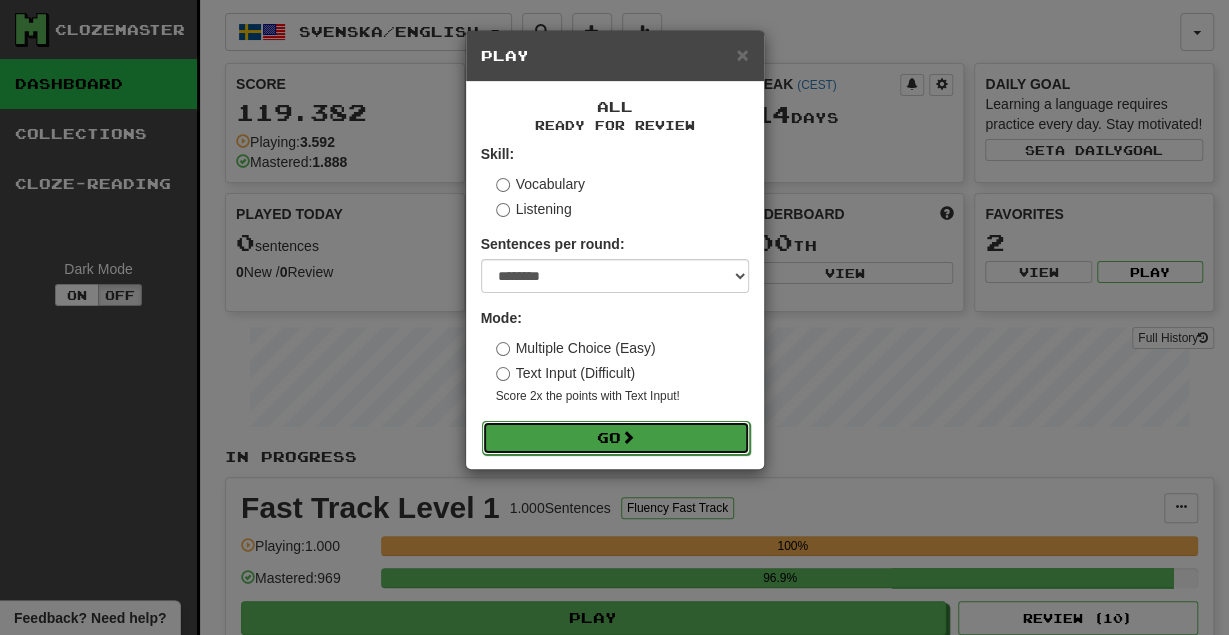 click at bounding box center [628, 437] 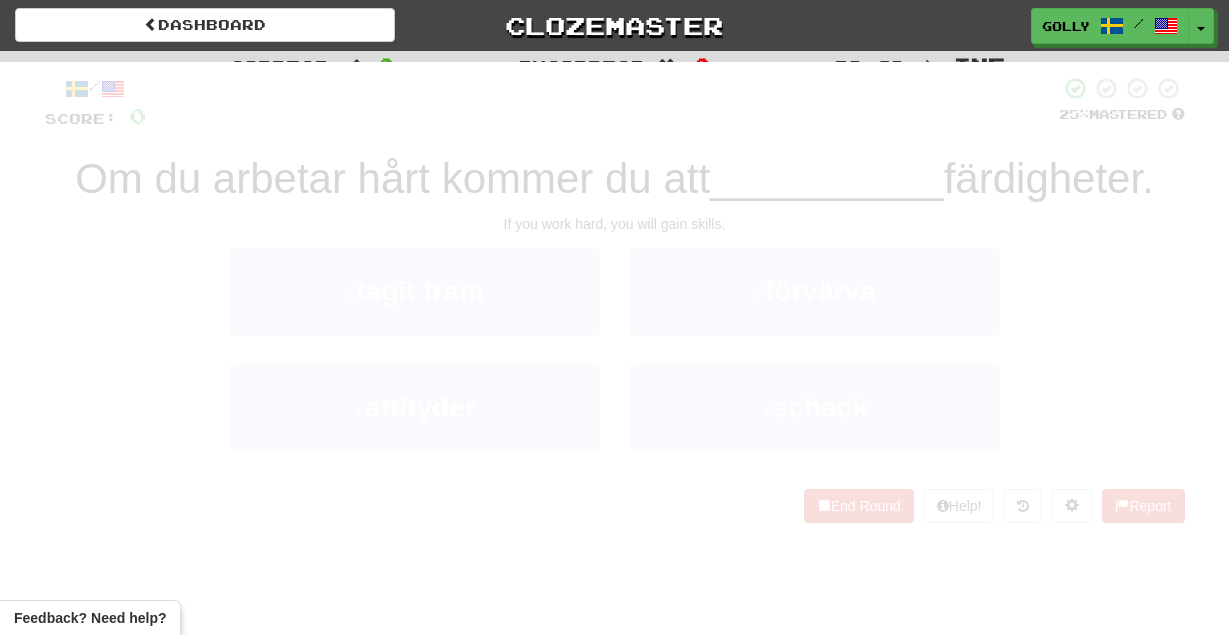 scroll, scrollTop: 0, scrollLeft: 0, axis: both 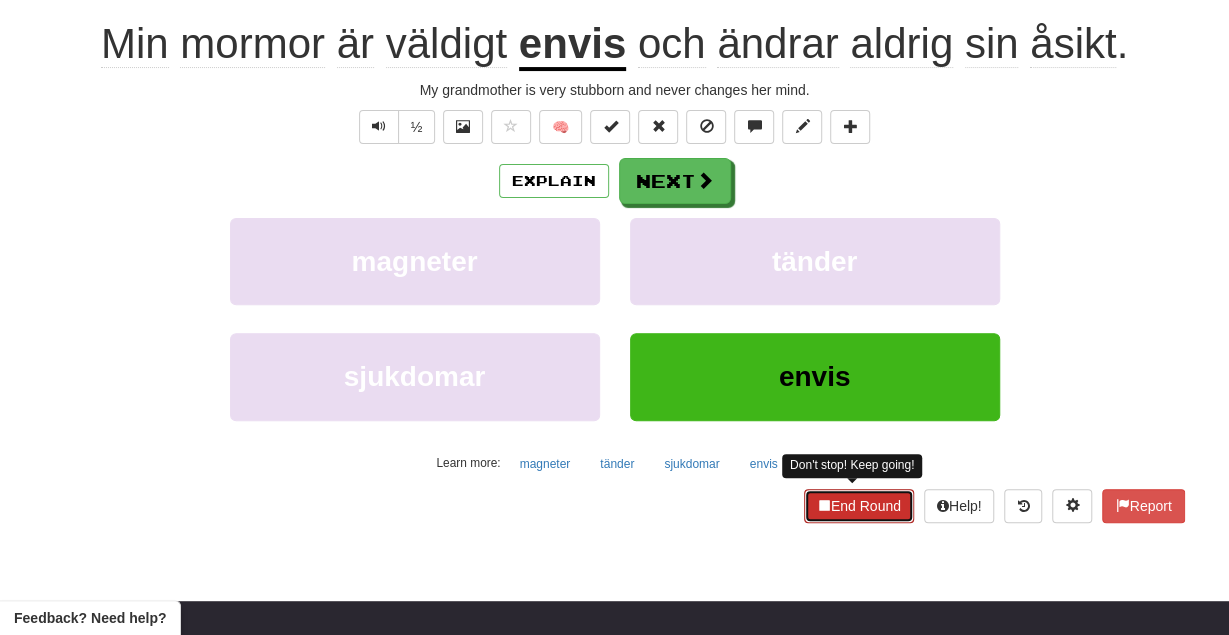 click on "End Round" at bounding box center [859, 506] 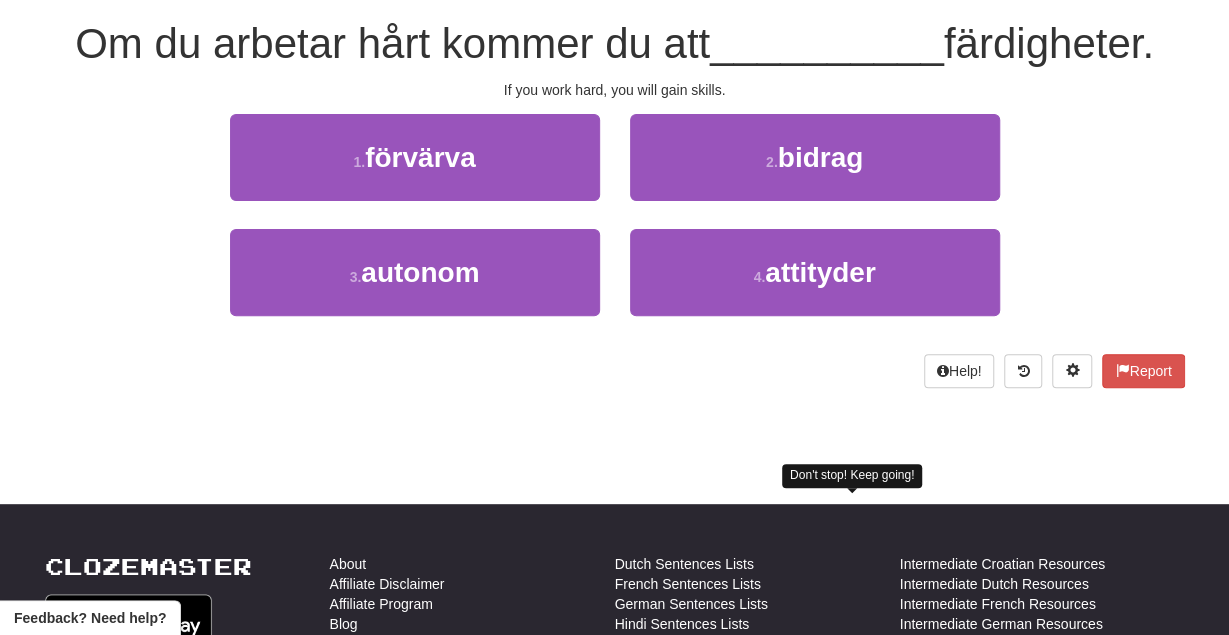 scroll, scrollTop: 0, scrollLeft: 0, axis: both 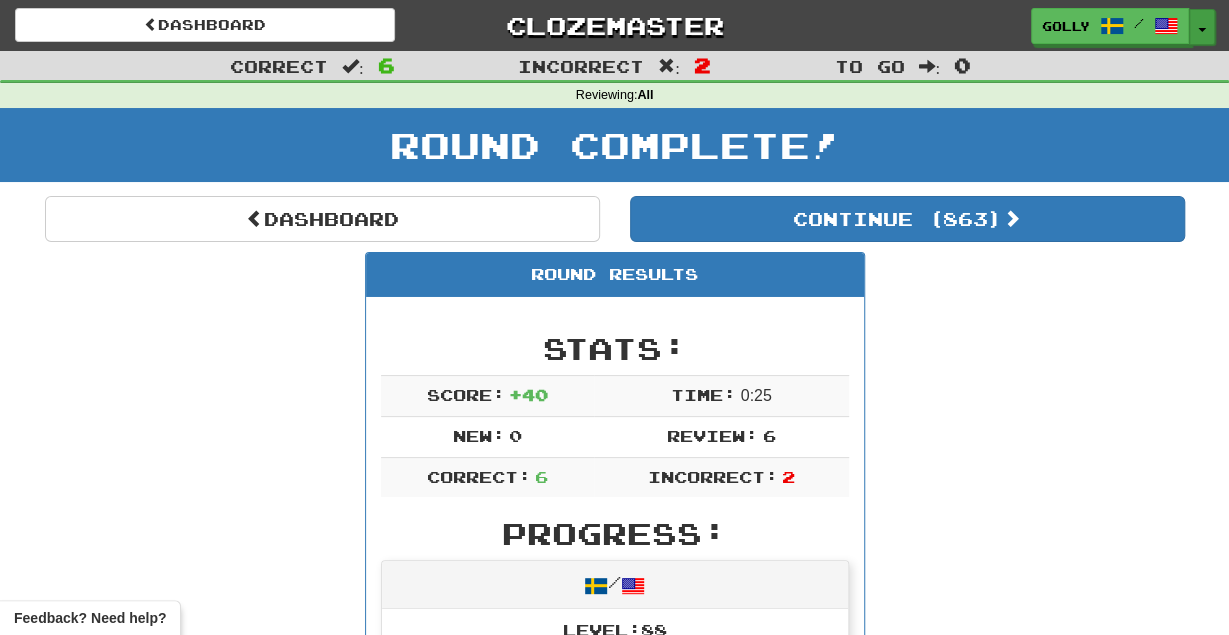 click on "Toggle Dropdown" at bounding box center [1202, 27] 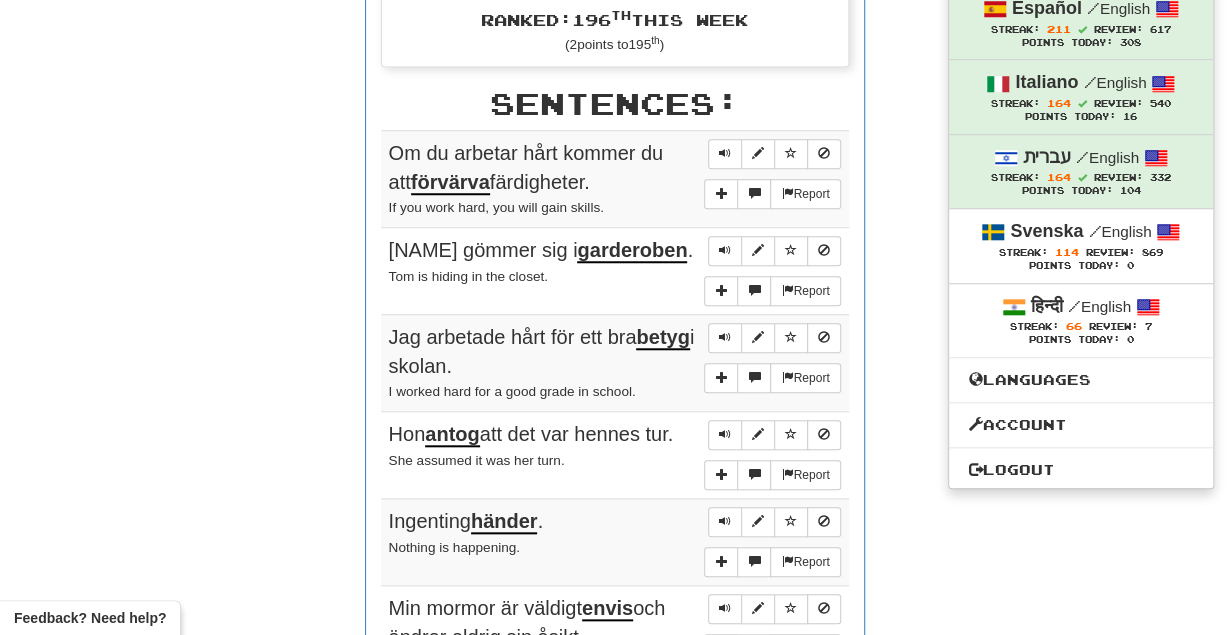 scroll, scrollTop: 762, scrollLeft: 0, axis: vertical 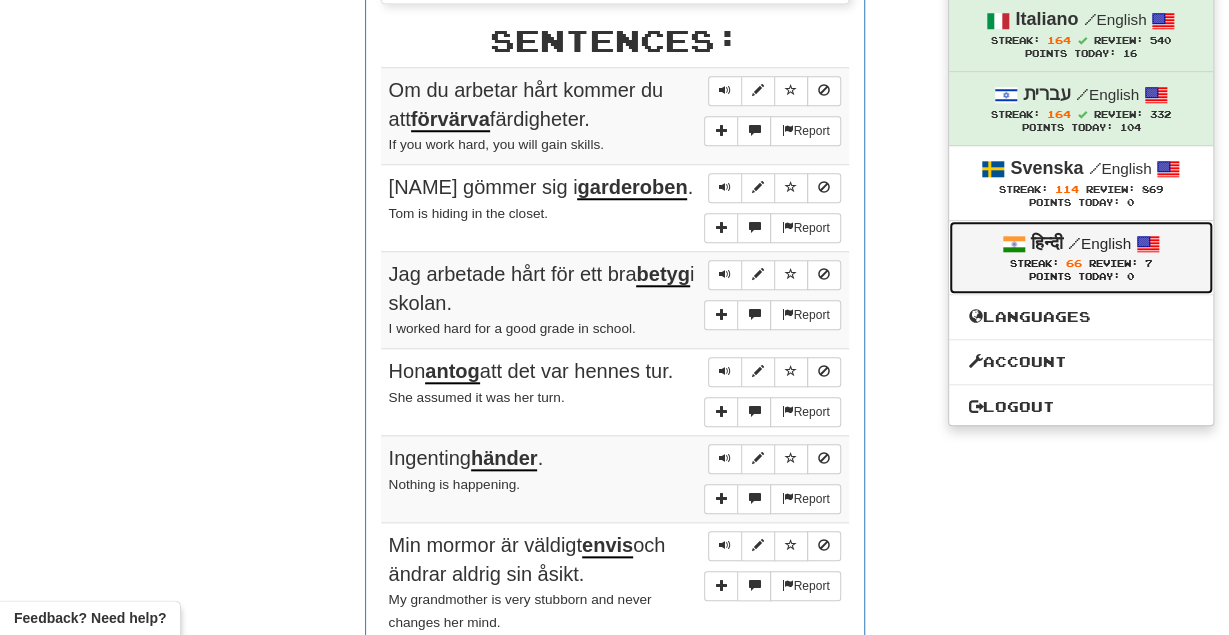click on "/" at bounding box center [1074, 243] 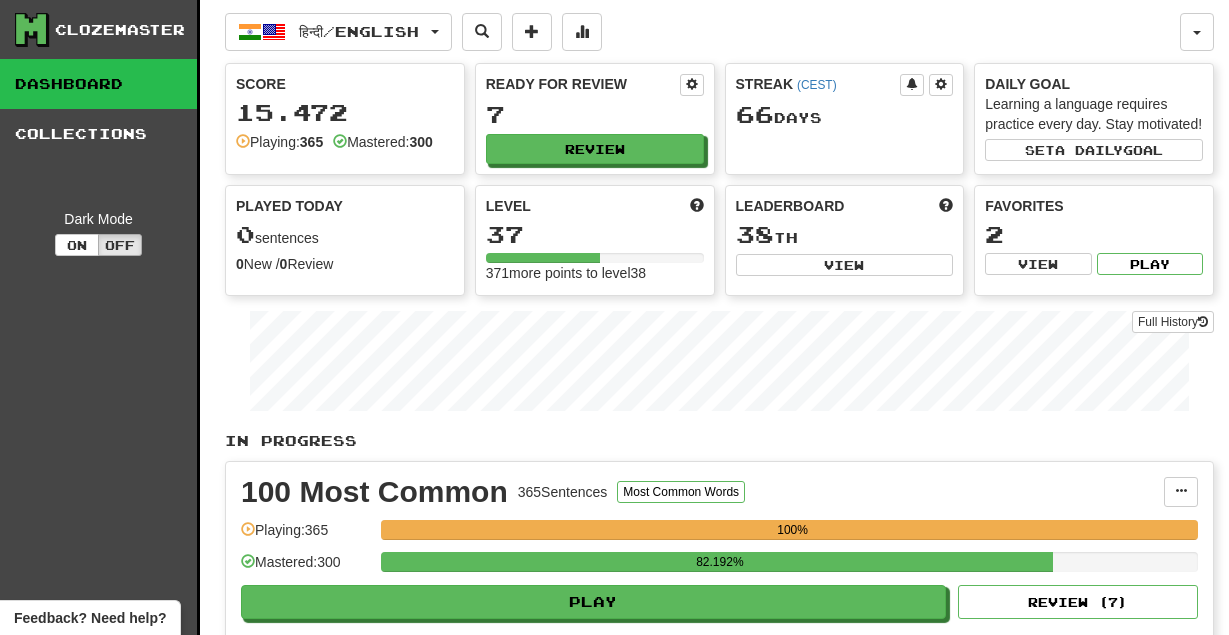 scroll, scrollTop: 0, scrollLeft: 0, axis: both 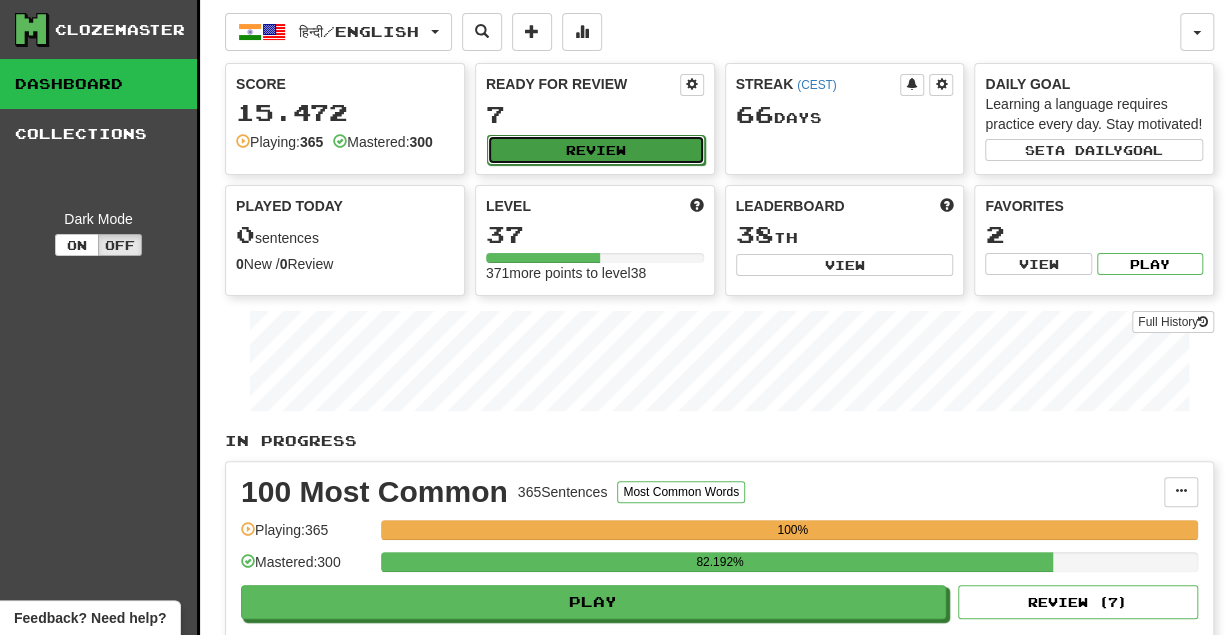 click on "Review" at bounding box center [596, 150] 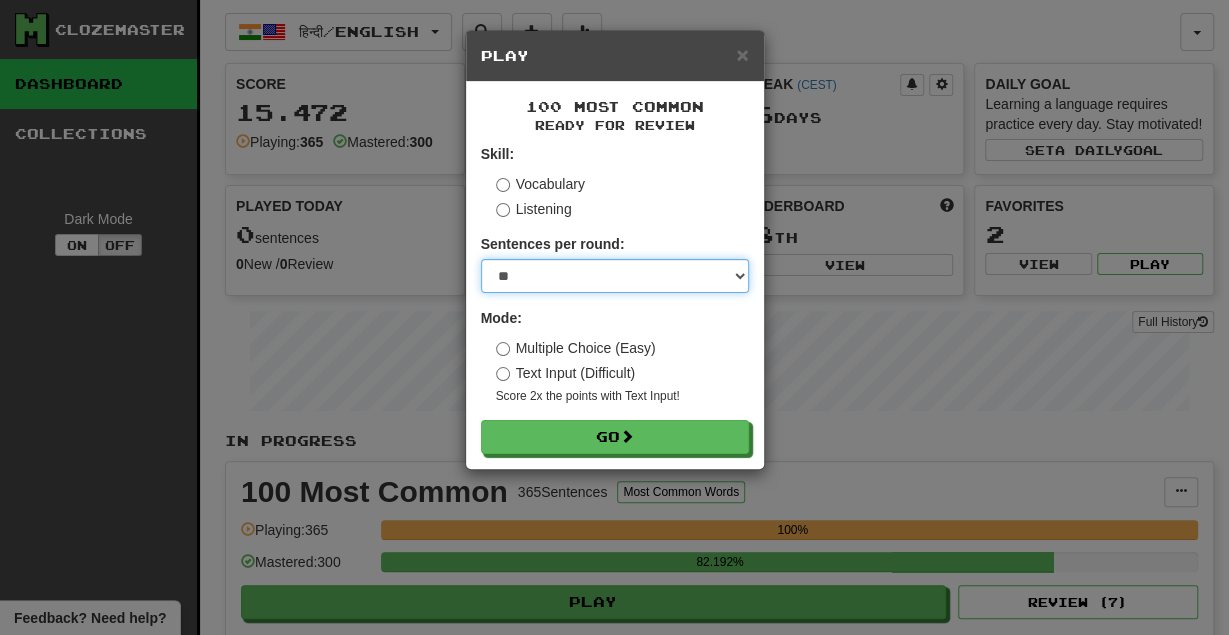 click on "* ** ** ** ** ** *** ********" at bounding box center (615, 276) 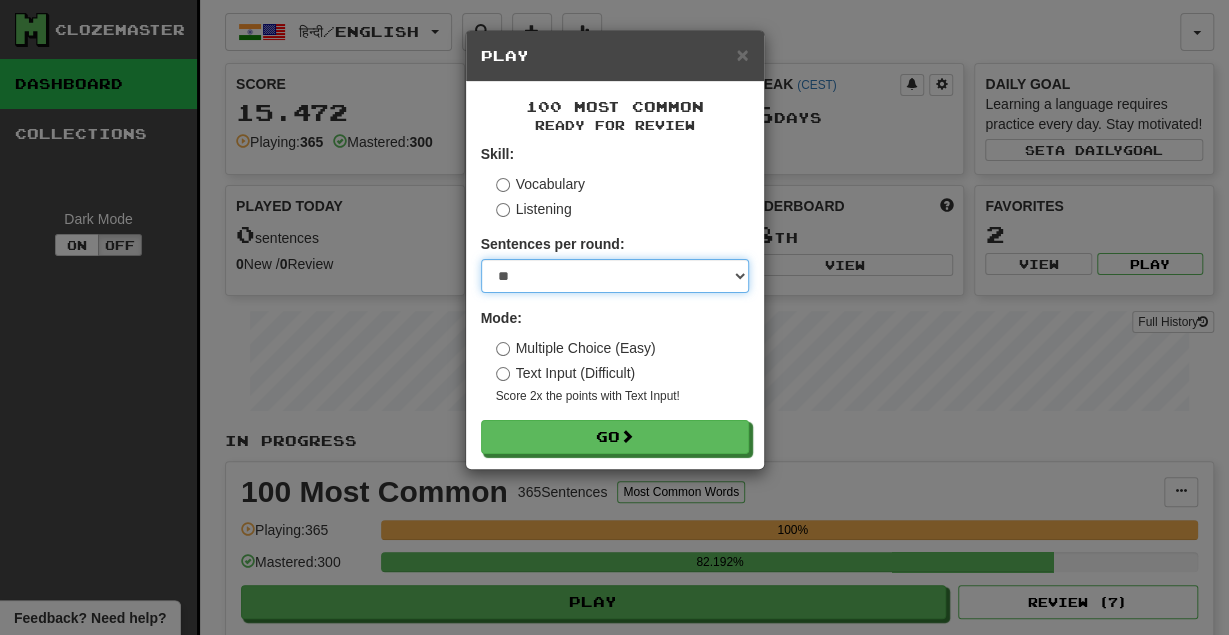 select on "********" 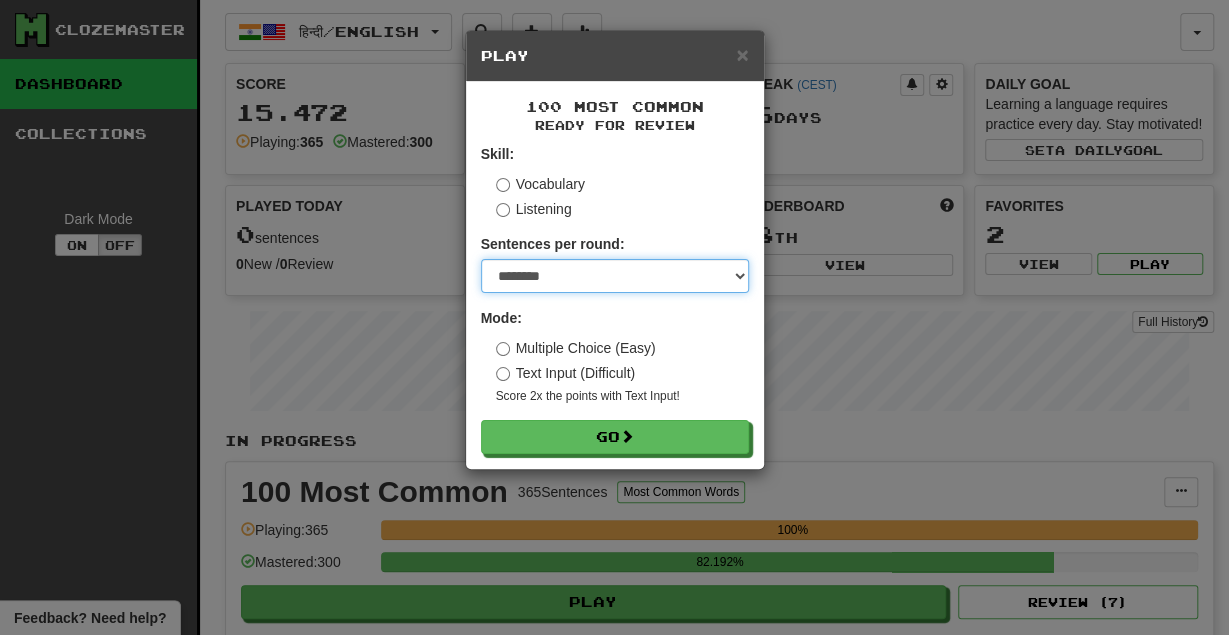 click on "********" at bounding box center [0, 0] 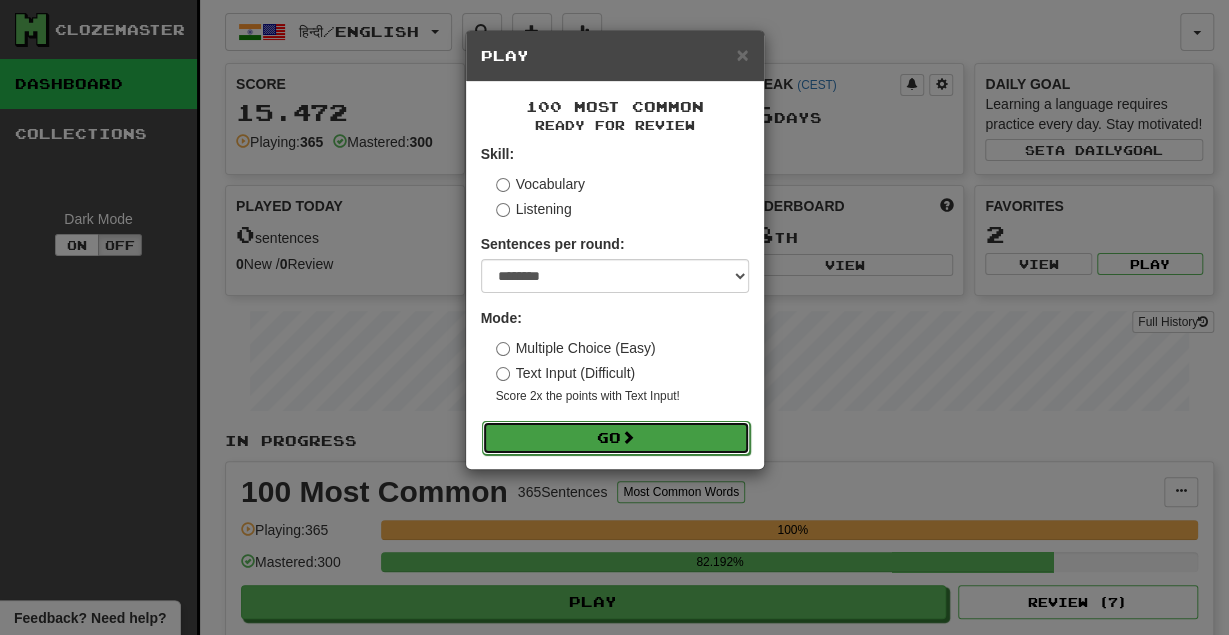 click on "Go" at bounding box center [616, 438] 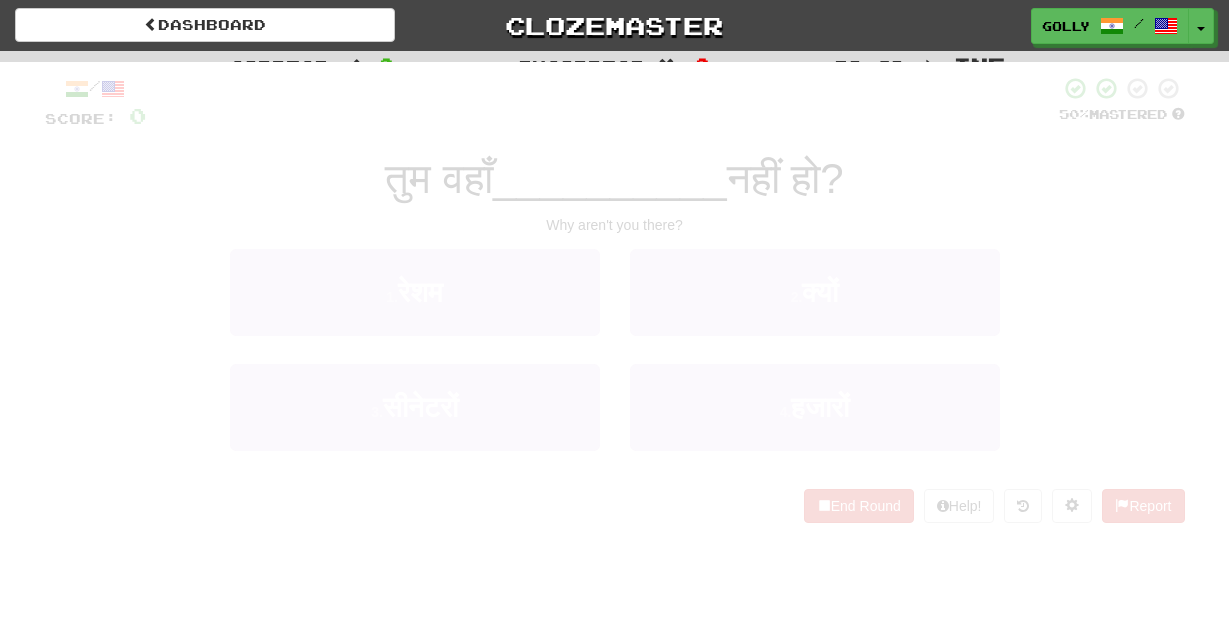 scroll, scrollTop: 0, scrollLeft: 0, axis: both 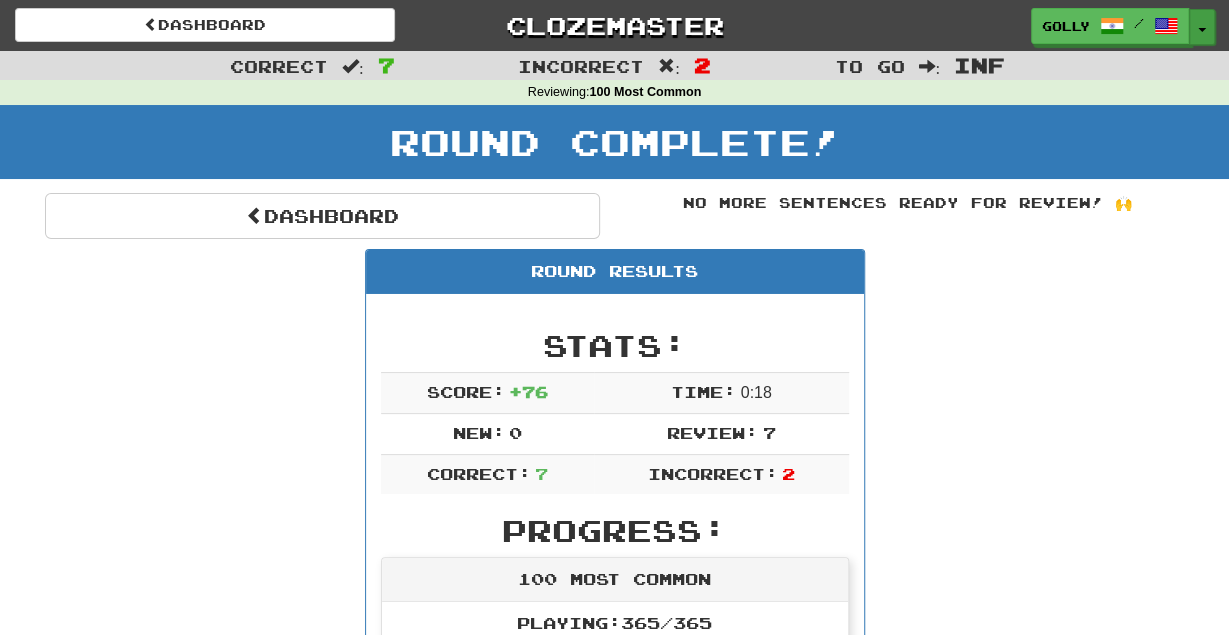 click on "Toggle Dropdown" at bounding box center [1202, 27] 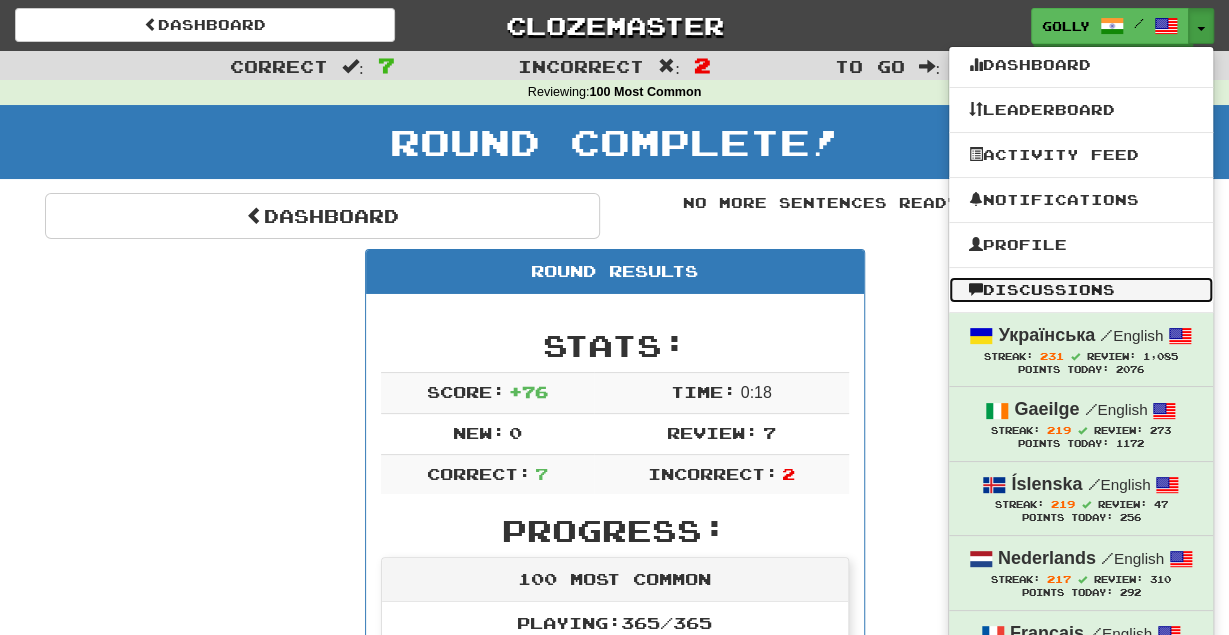 click on "Discussions" at bounding box center (1081, 290) 